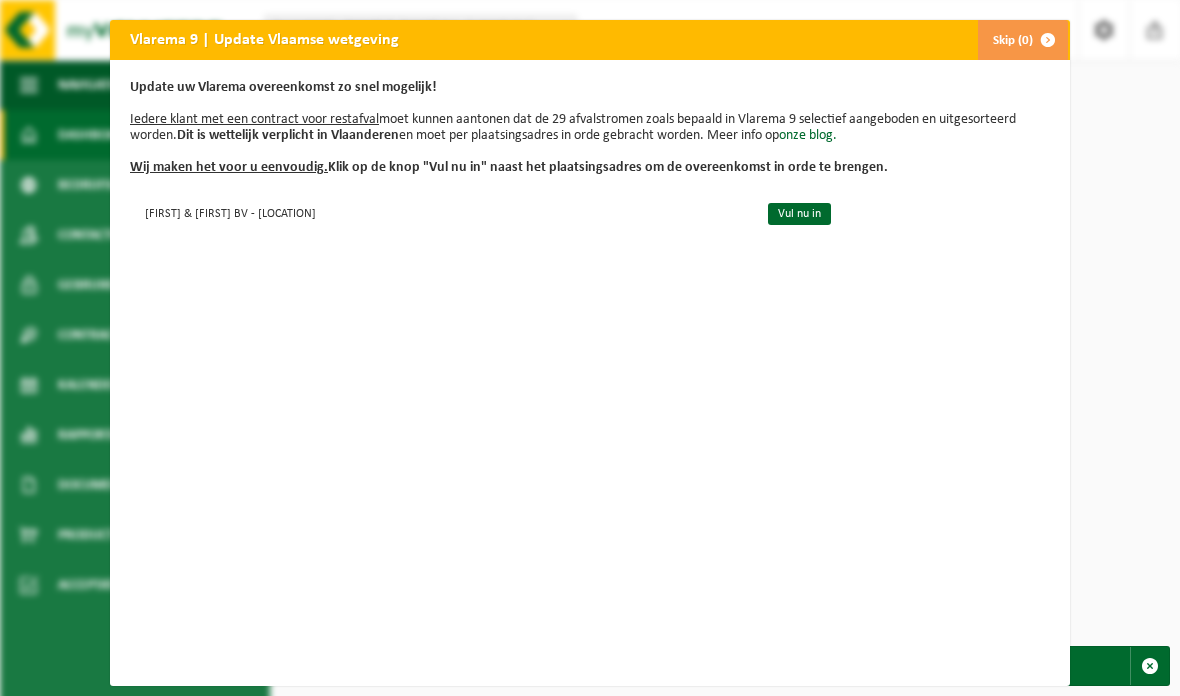 scroll, scrollTop: 0, scrollLeft: 0, axis: both 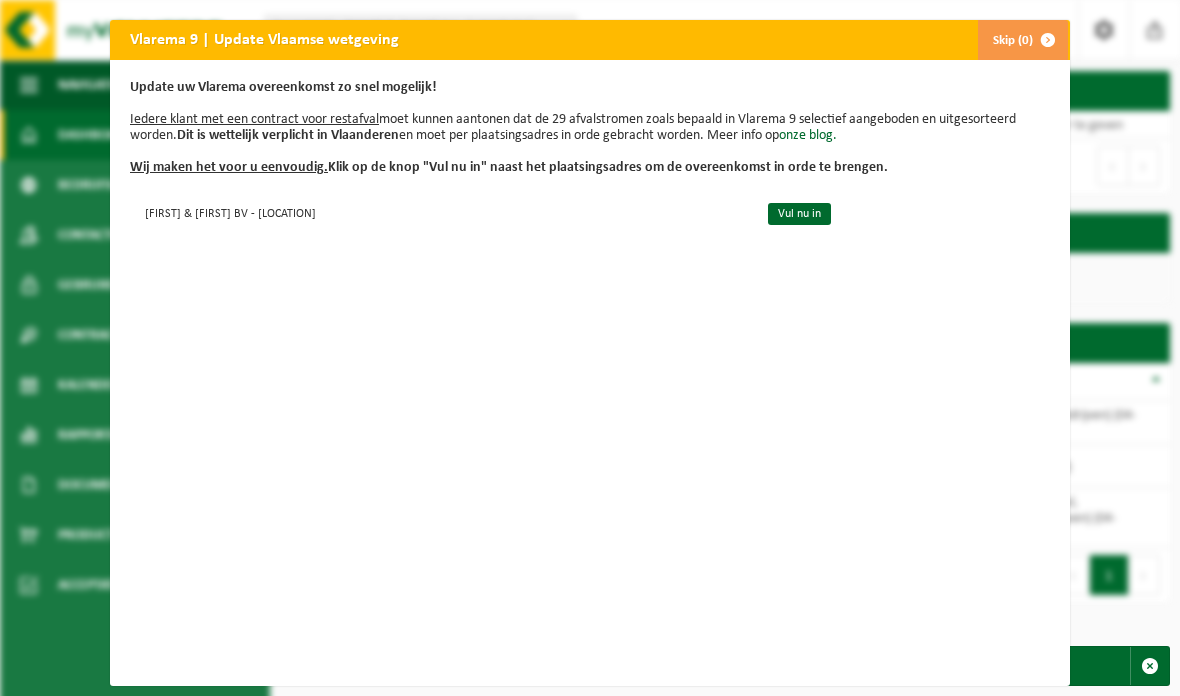 click on "Vul nu in" at bounding box center [799, 214] 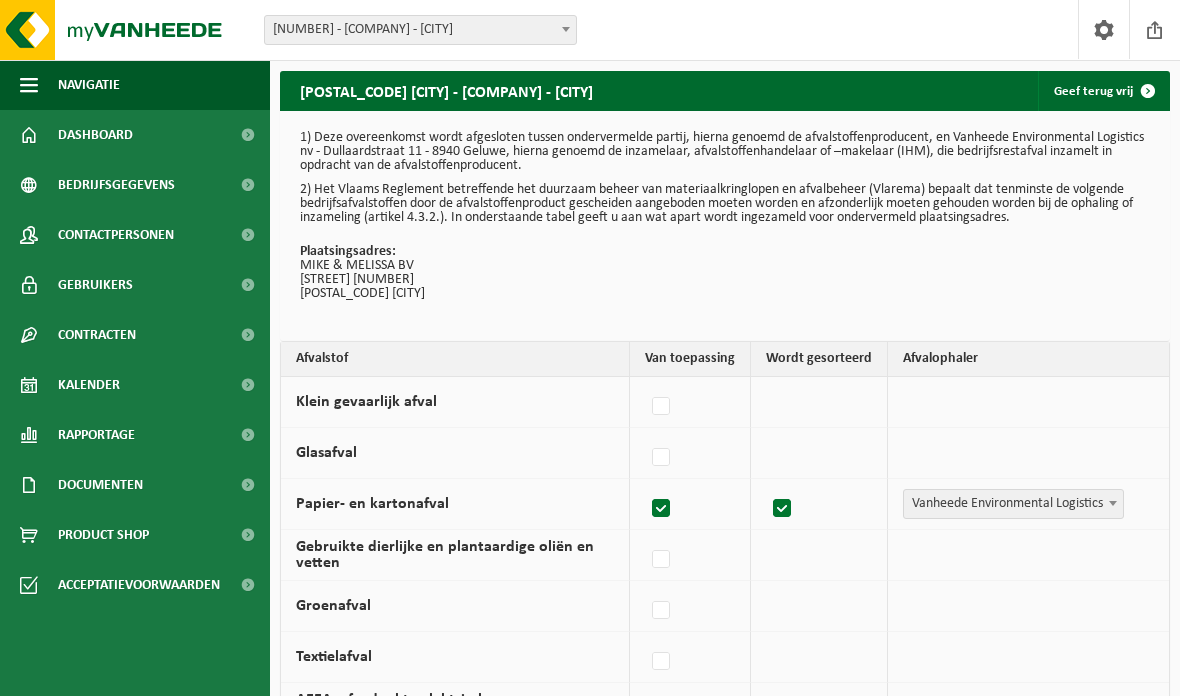 scroll, scrollTop: 0, scrollLeft: 0, axis: both 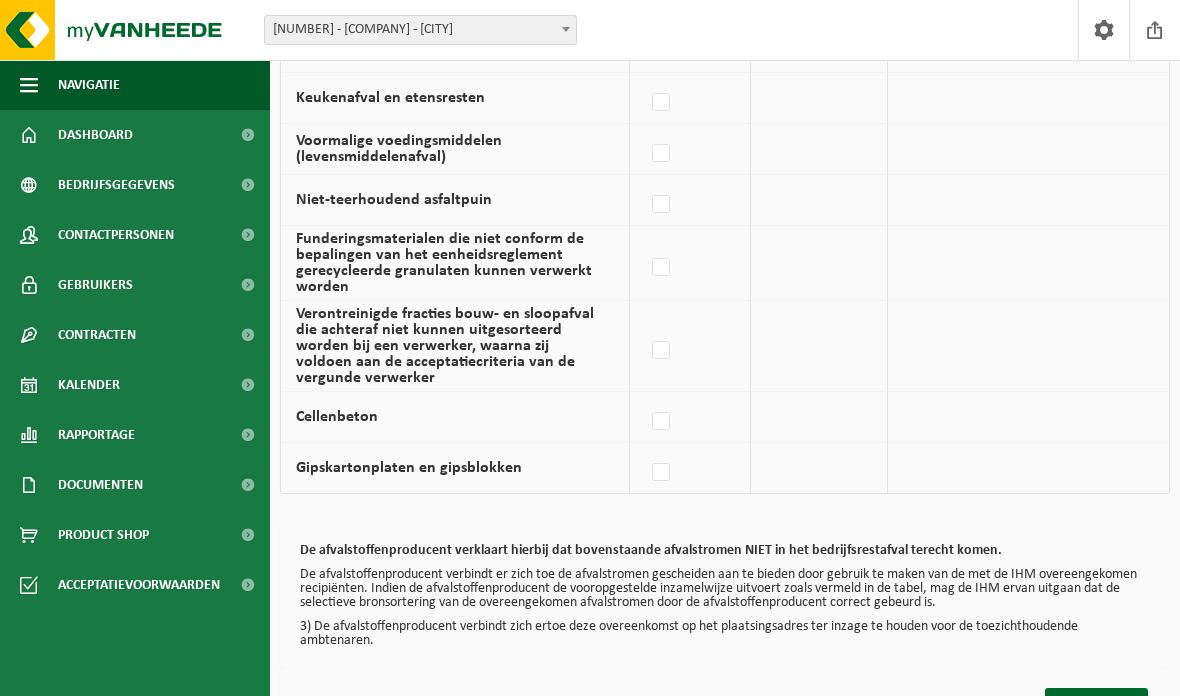 click on "Bevestigen" at bounding box center (1096, 704) 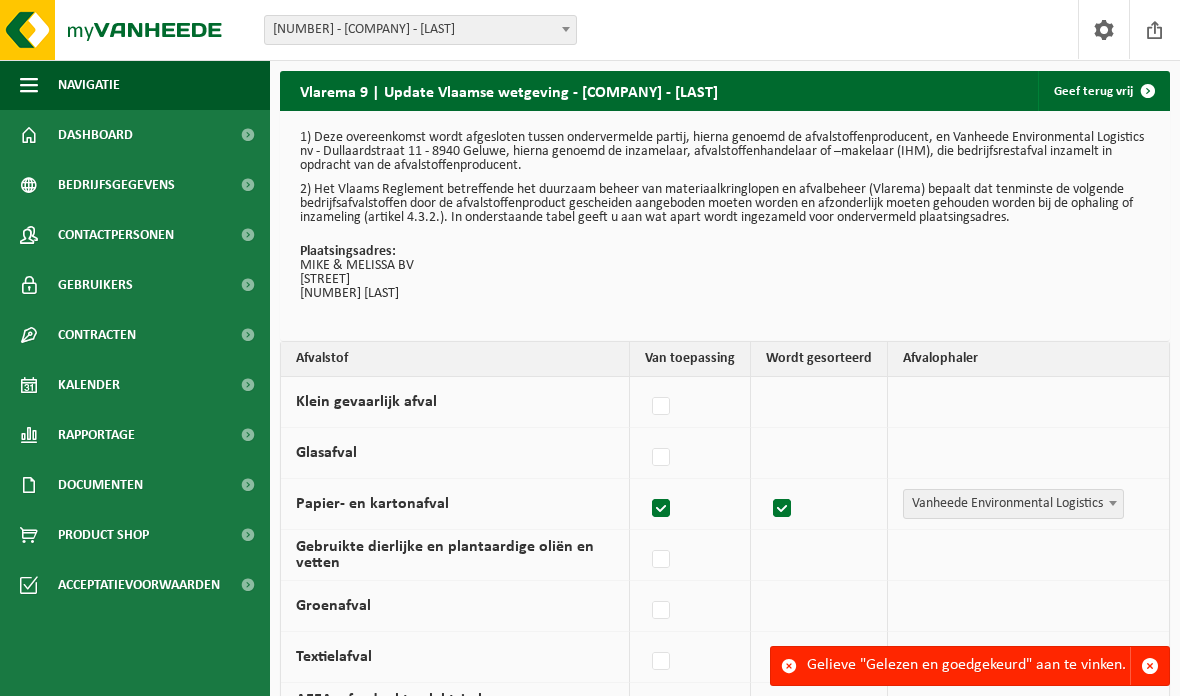 scroll, scrollTop: 0, scrollLeft: 0, axis: both 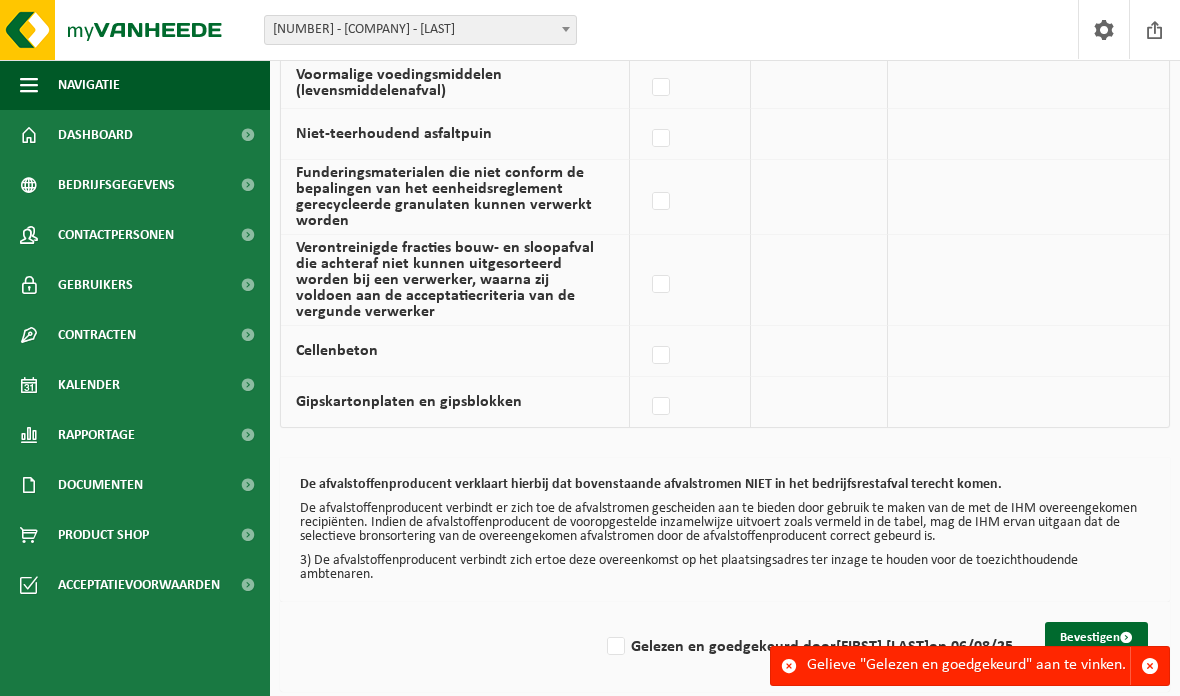 click on "Gelezen en goedgekeurd door  DIERICKX MIKE  op 06/08/25" at bounding box center [808, 647] 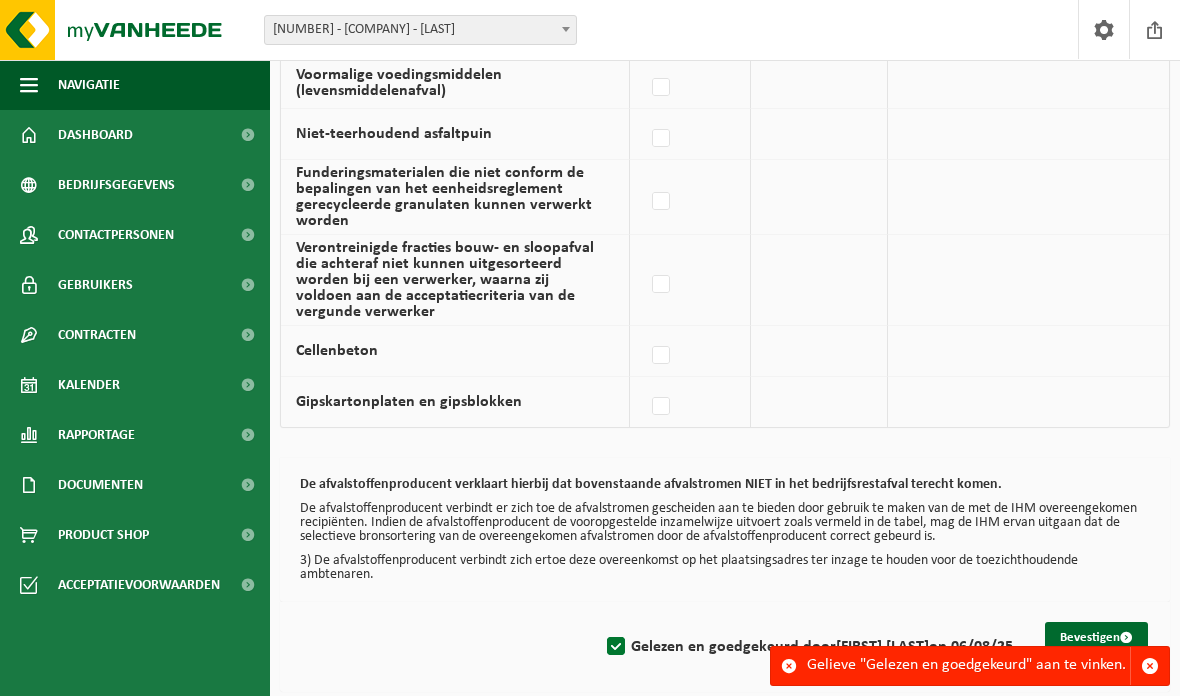 click on "Bevestigen" at bounding box center (1096, 638) 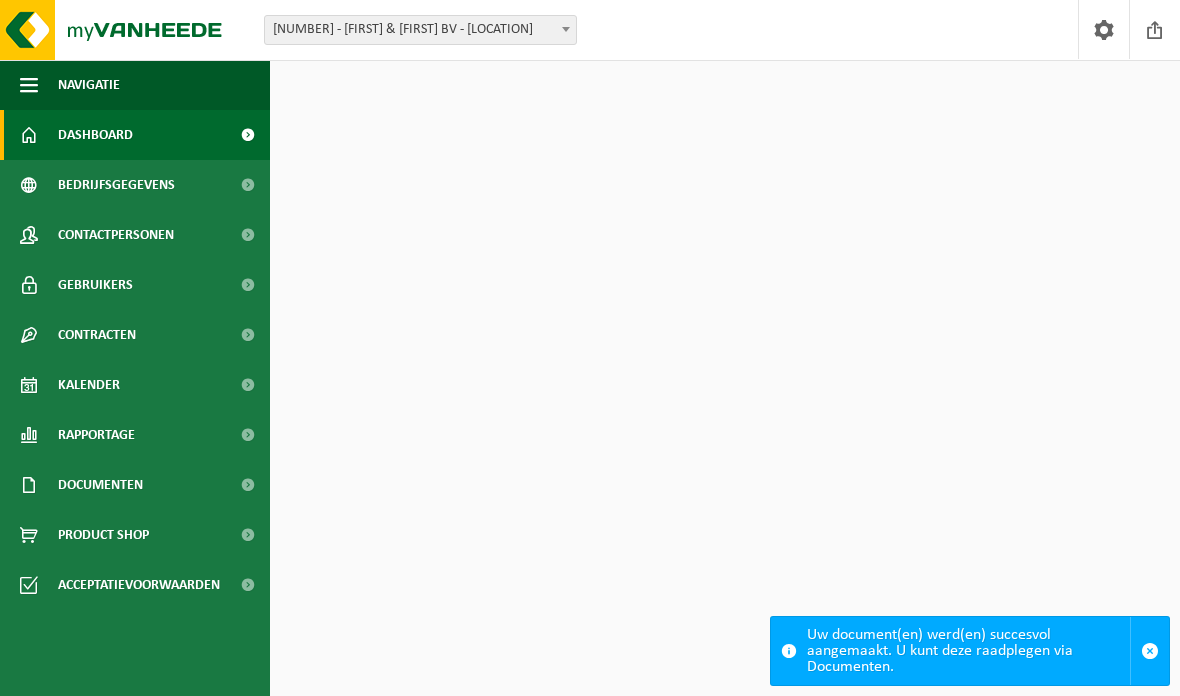 scroll, scrollTop: 0, scrollLeft: 0, axis: both 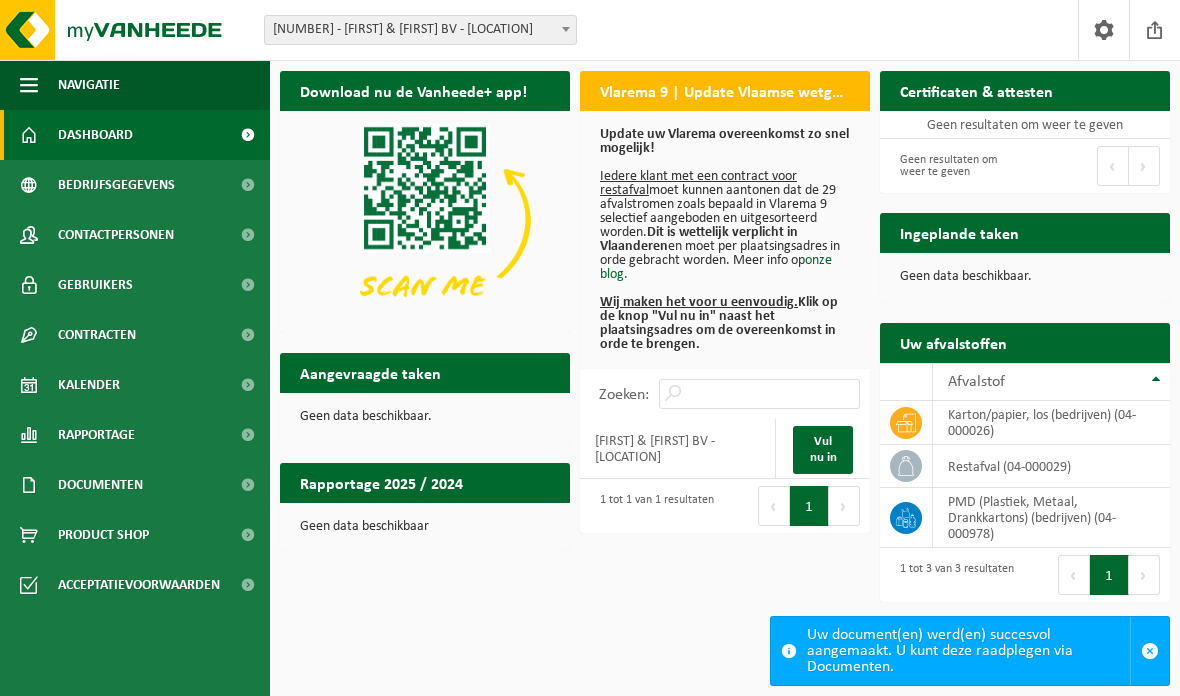 click at bounding box center (1149, 651) 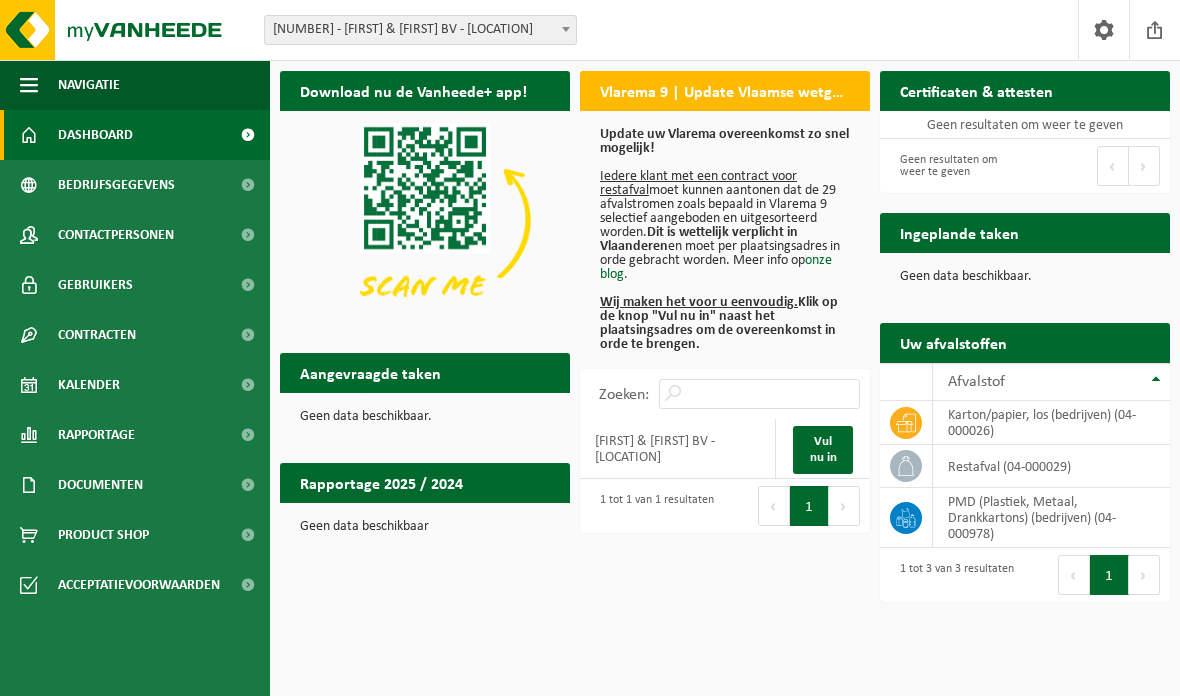 click on "Kalender" at bounding box center [89, 385] 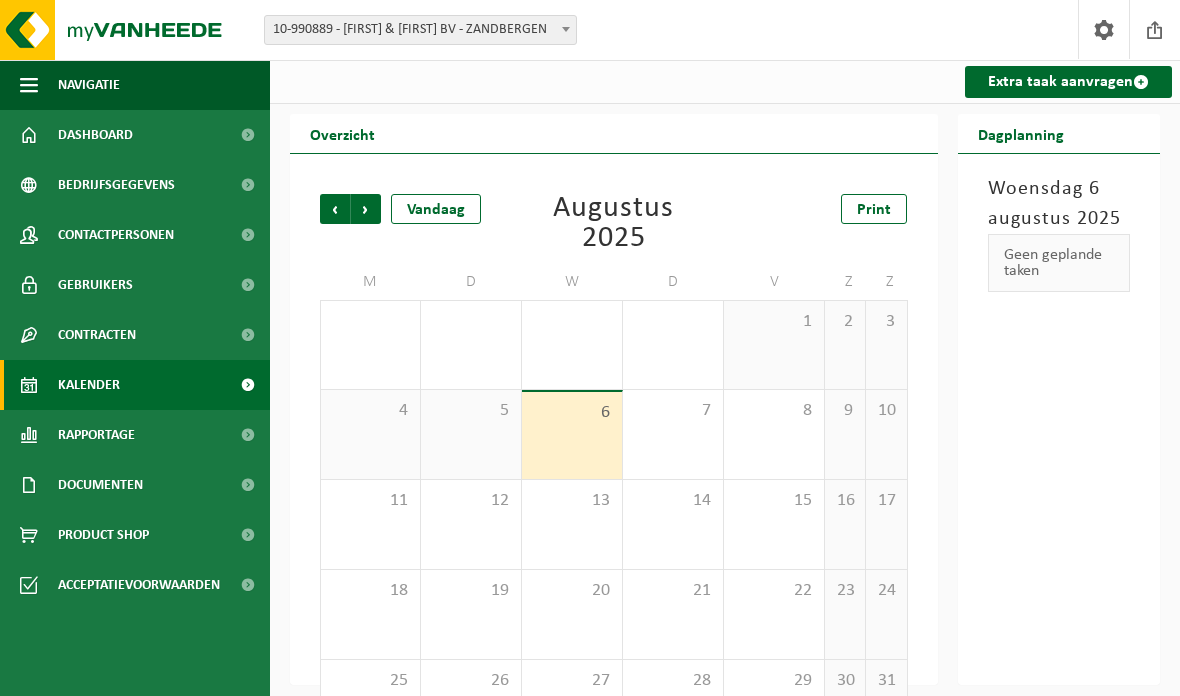 scroll, scrollTop: 0, scrollLeft: 0, axis: both 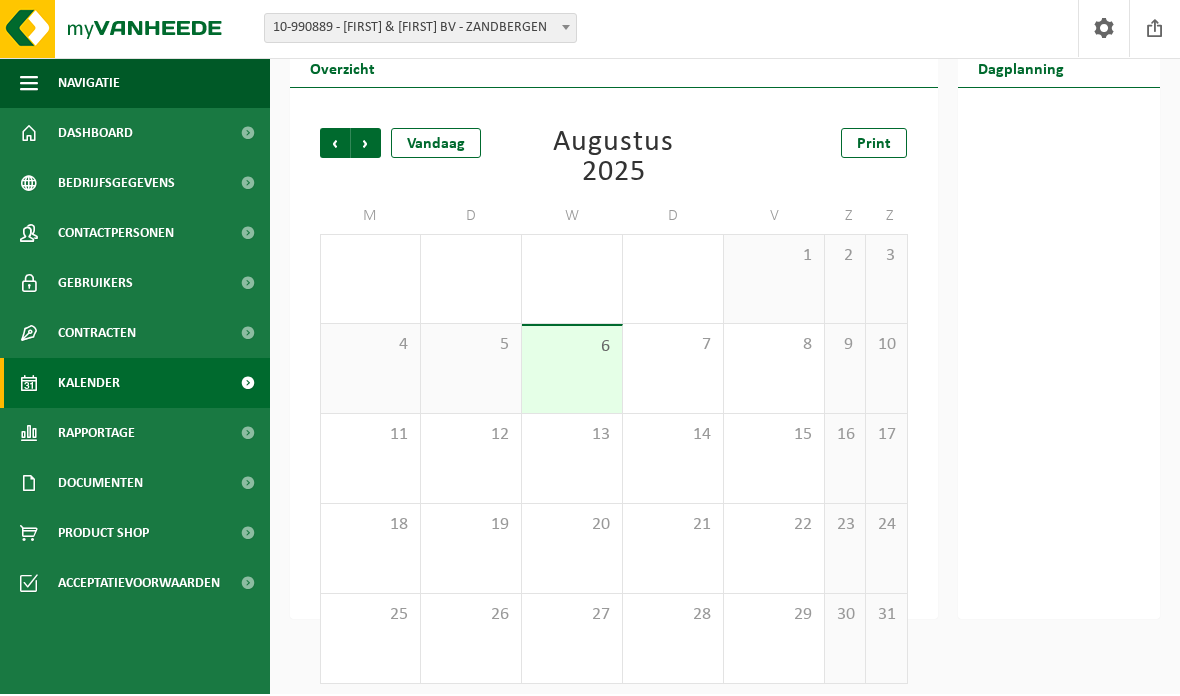 click on "9" at bounding box center (845, 370) 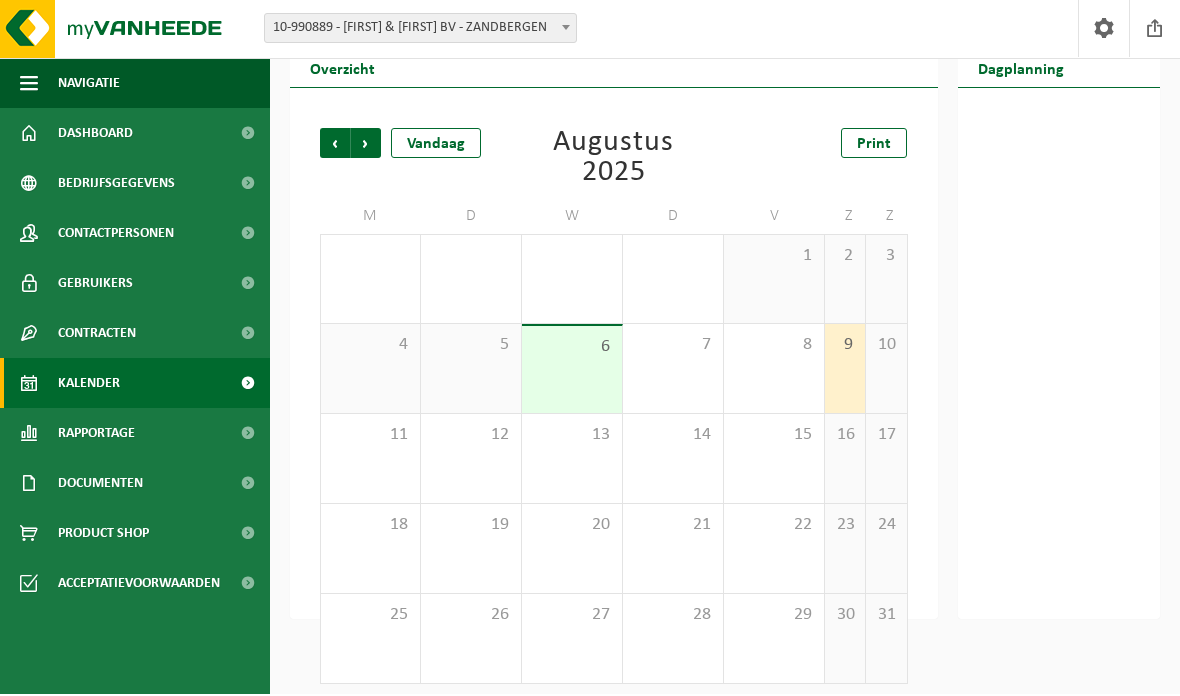 scroll, scrollTop: 66, scrollLeft: 0, axis: vertical 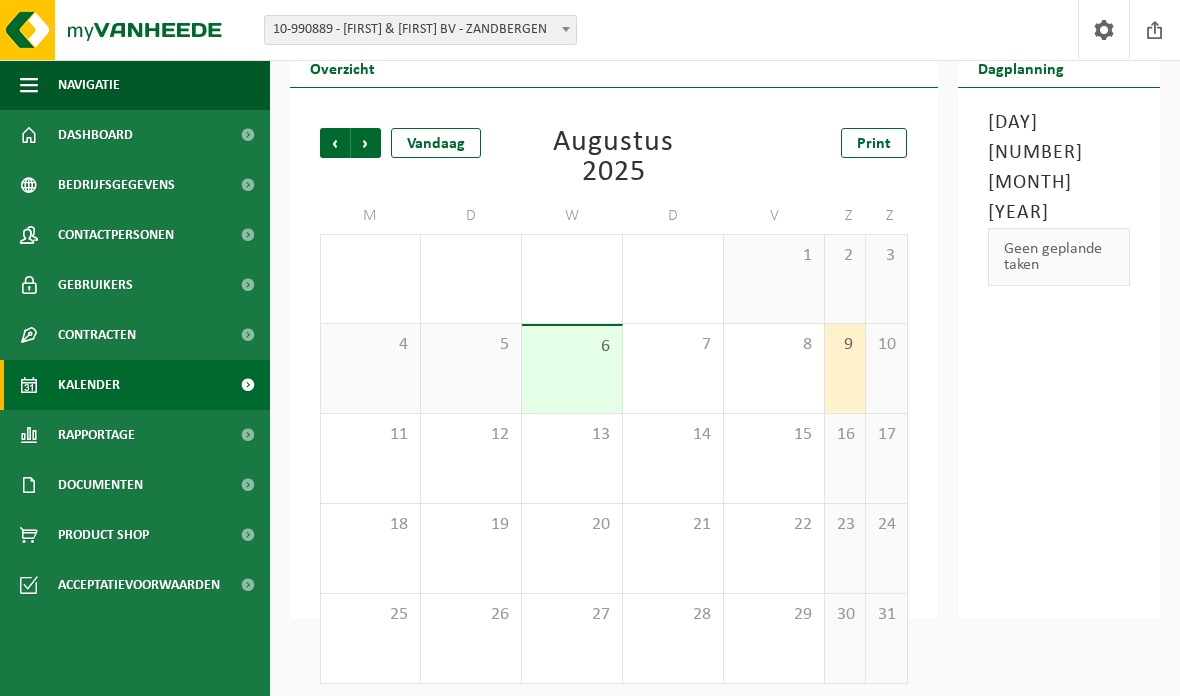 click on "10" at bounding box center [886, 368] 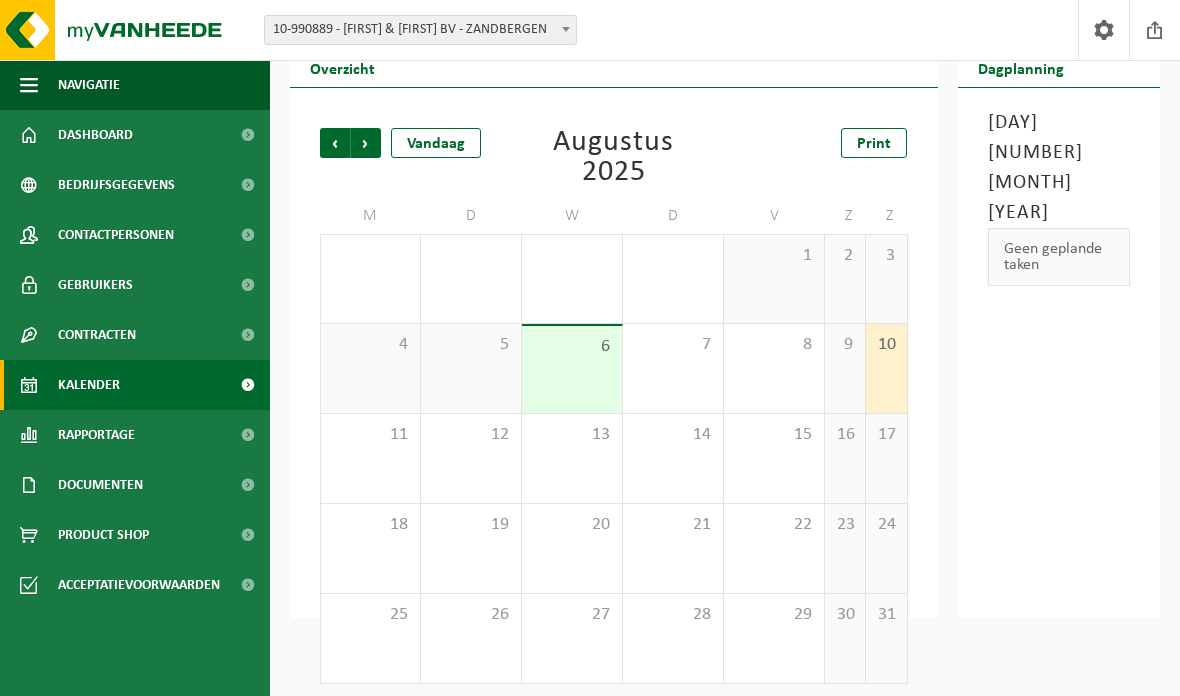 click on "6" at bounding box center [572, 369] 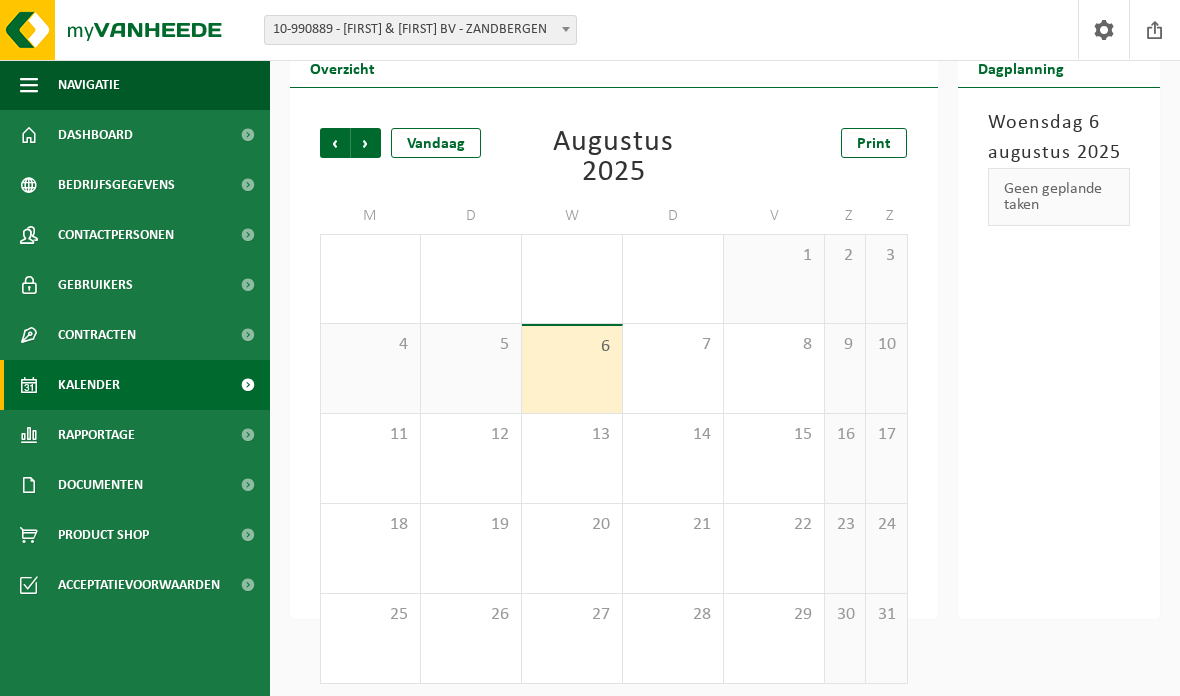 click on "6" at bounding box center [572, 369] 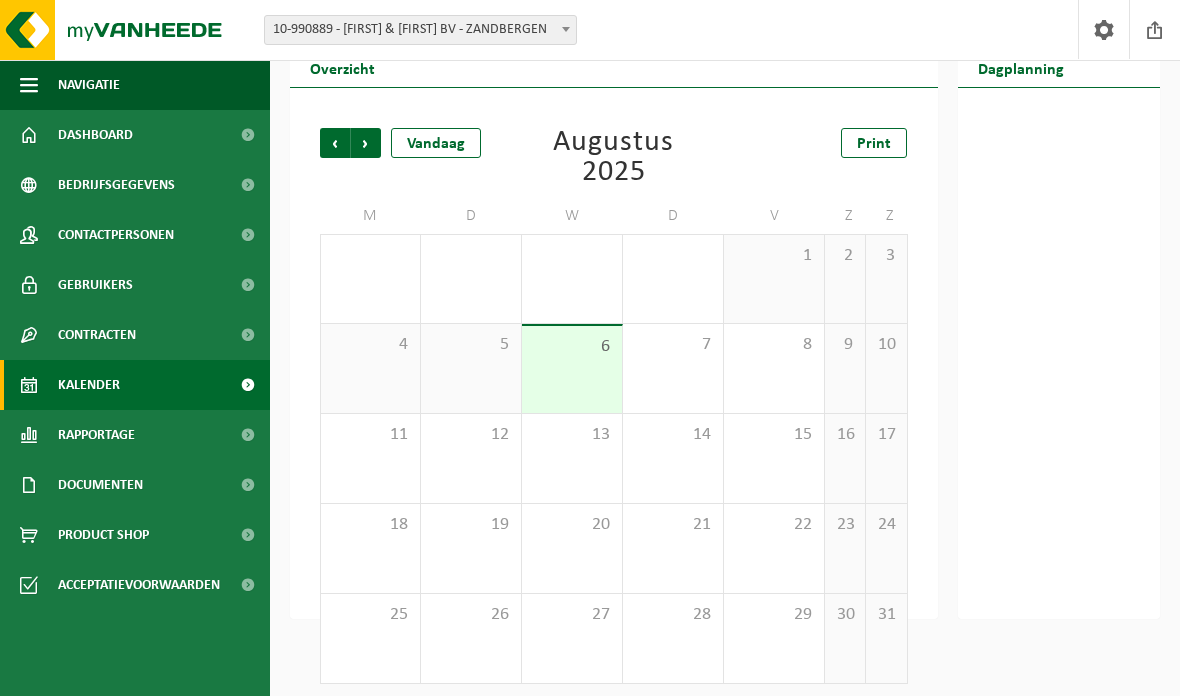 scroll, scrollTop: 74, scrollLeft: 0, axis: vertical 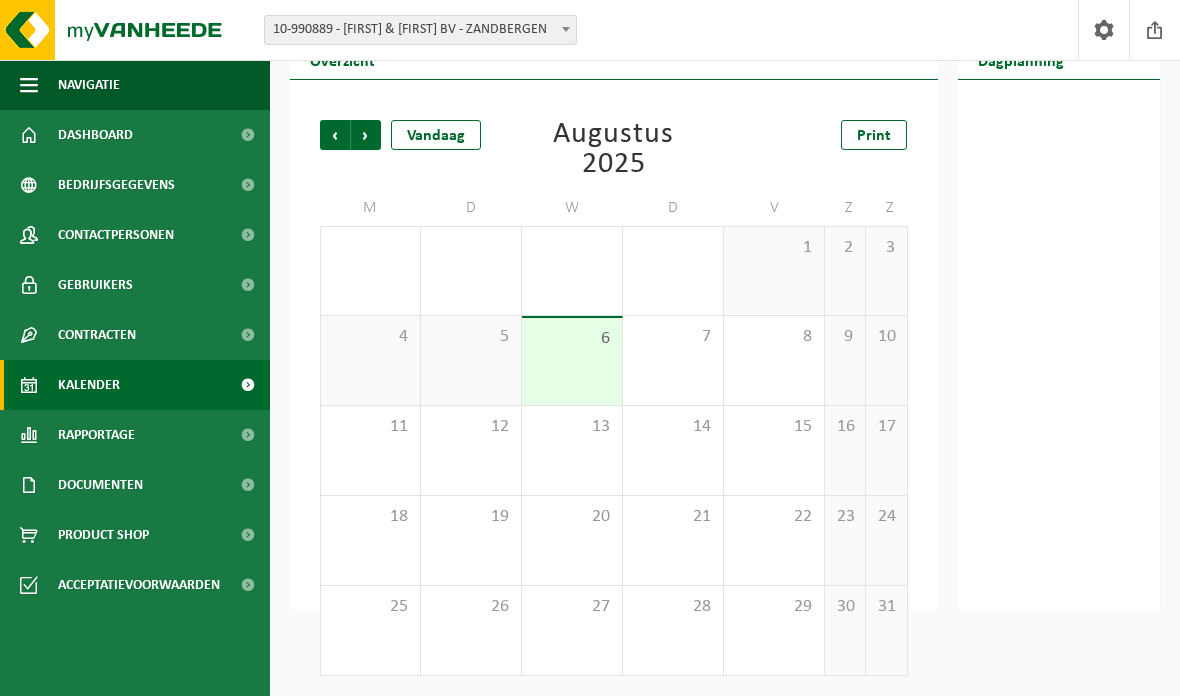 click on "14" at bounding box center (673, 450) 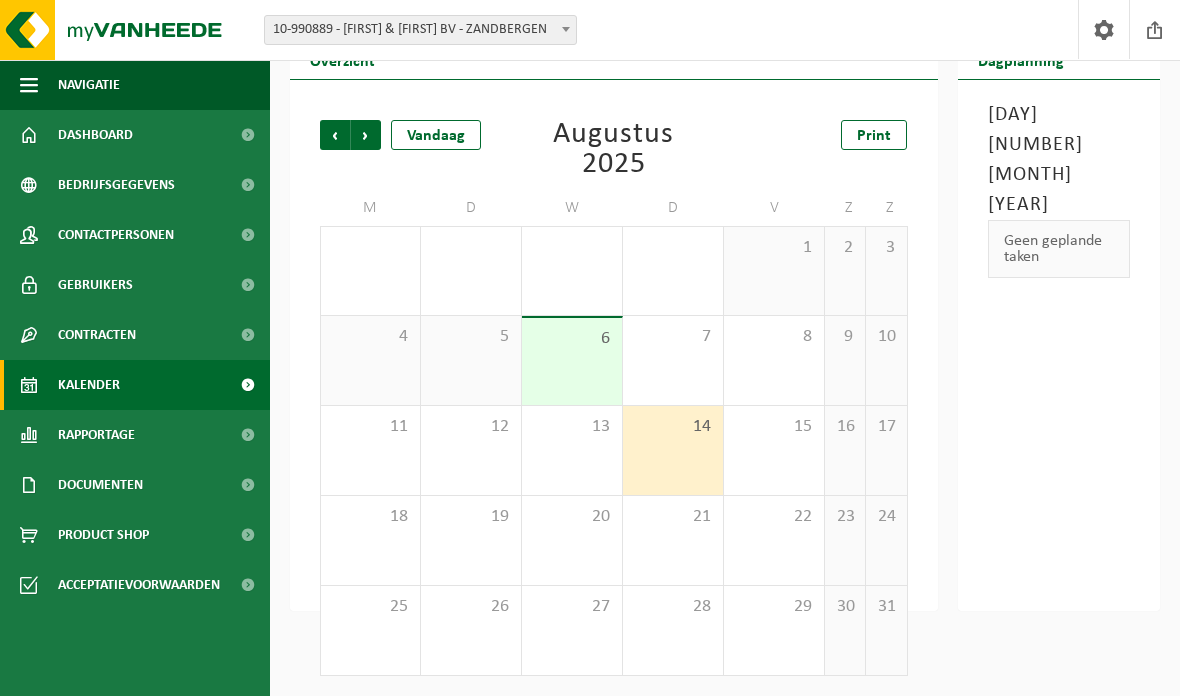 click on "14" at bounding box center (673, 450) 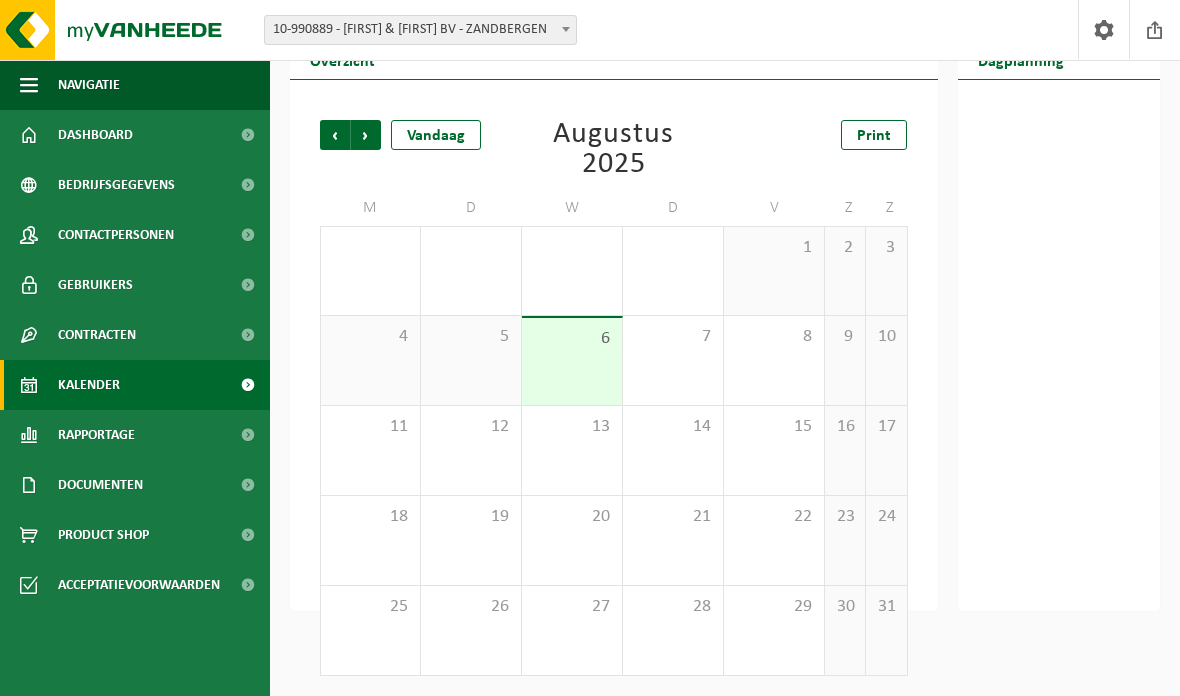 click on "6" at bounding box center [572, 361] 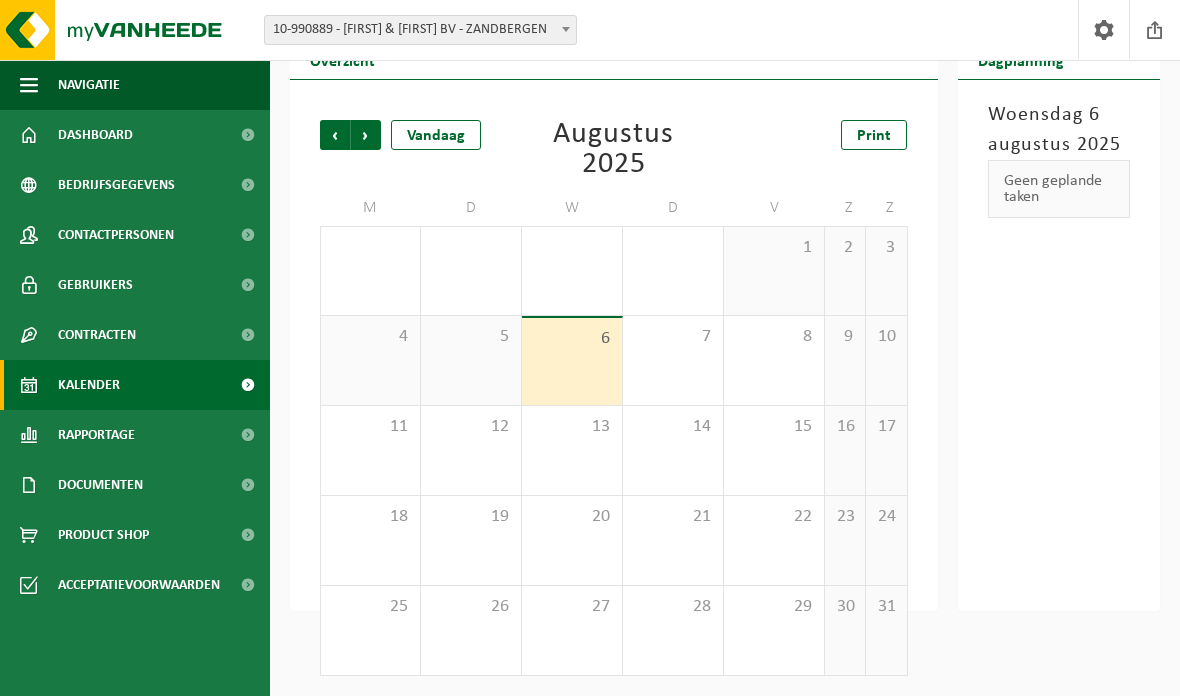 click on "6" at bounding box center [572, 361] 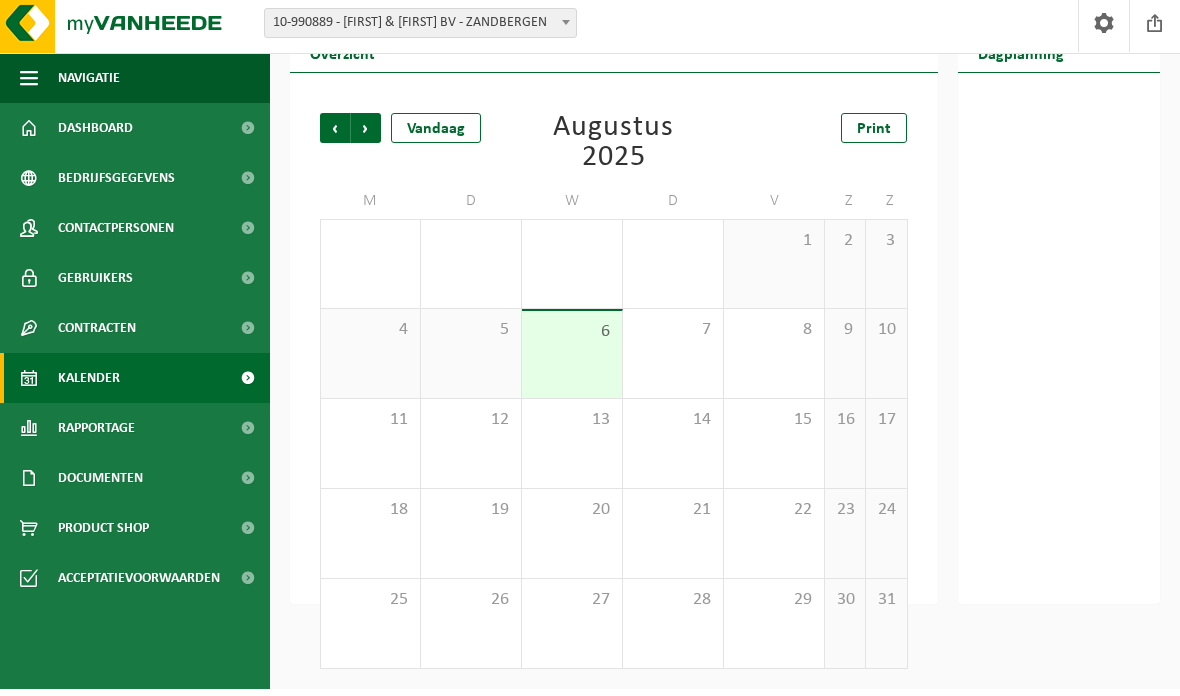 scroll, scrollTop: 0, scrollLeft: 0, axis: both 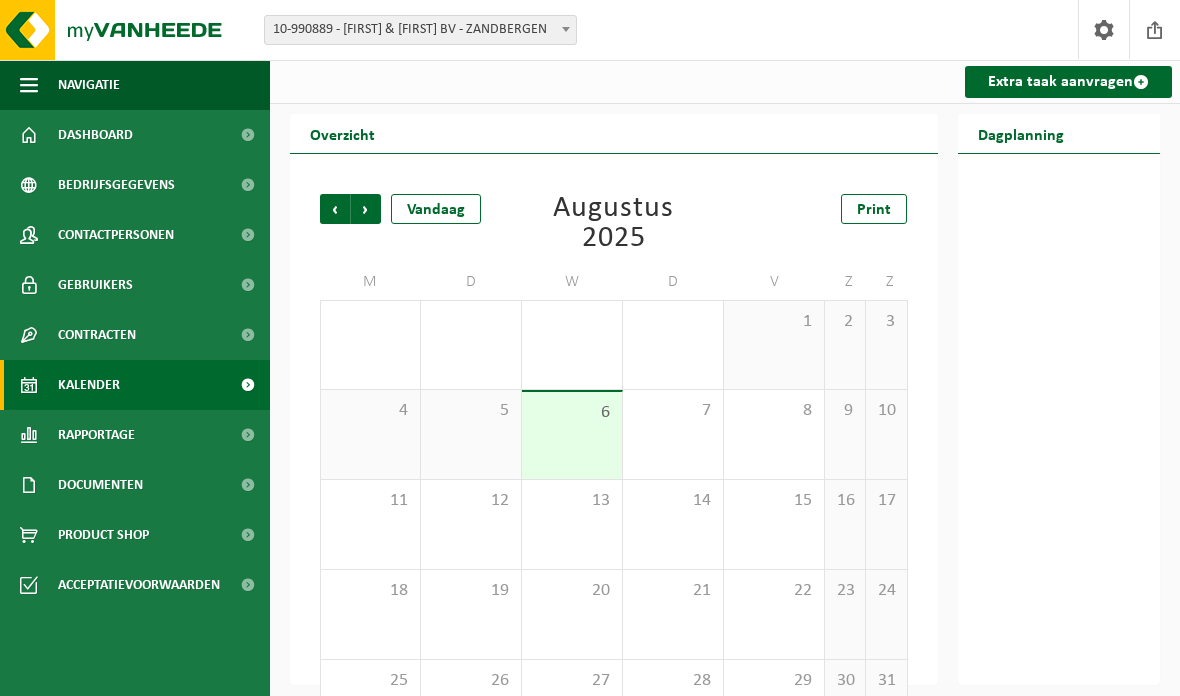 click on "Dashboard" at bounding box center (95, 135) 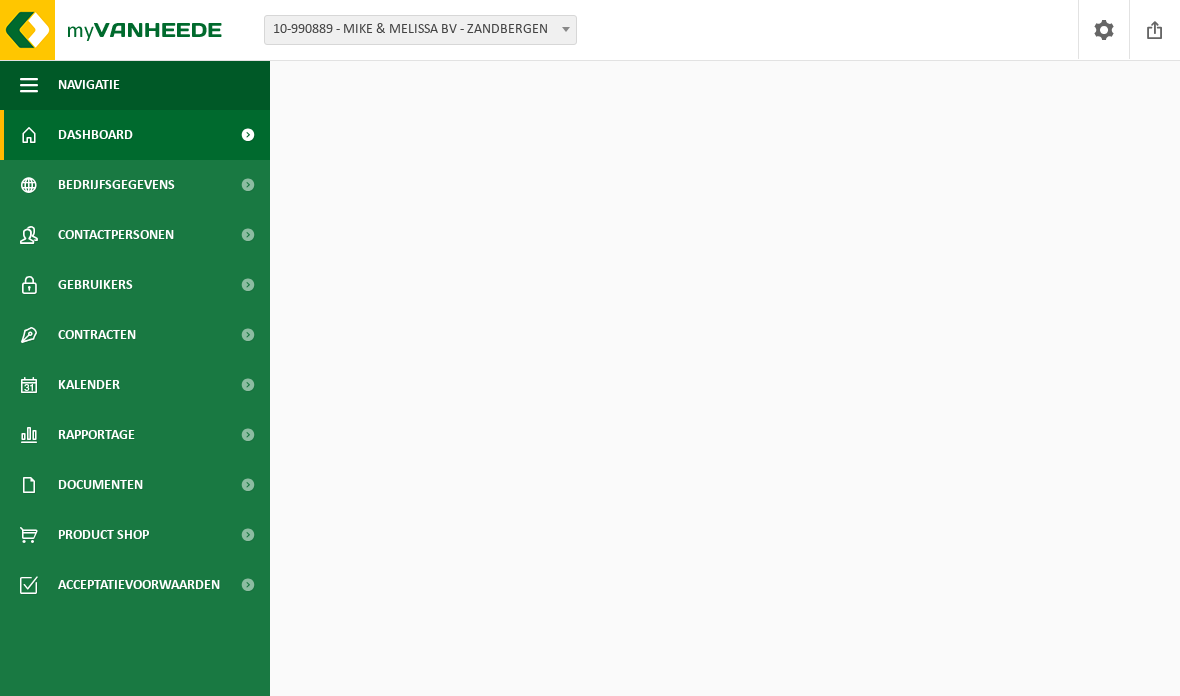 scroll, scrollTop: 0, scrollLeft: 0, axis: both 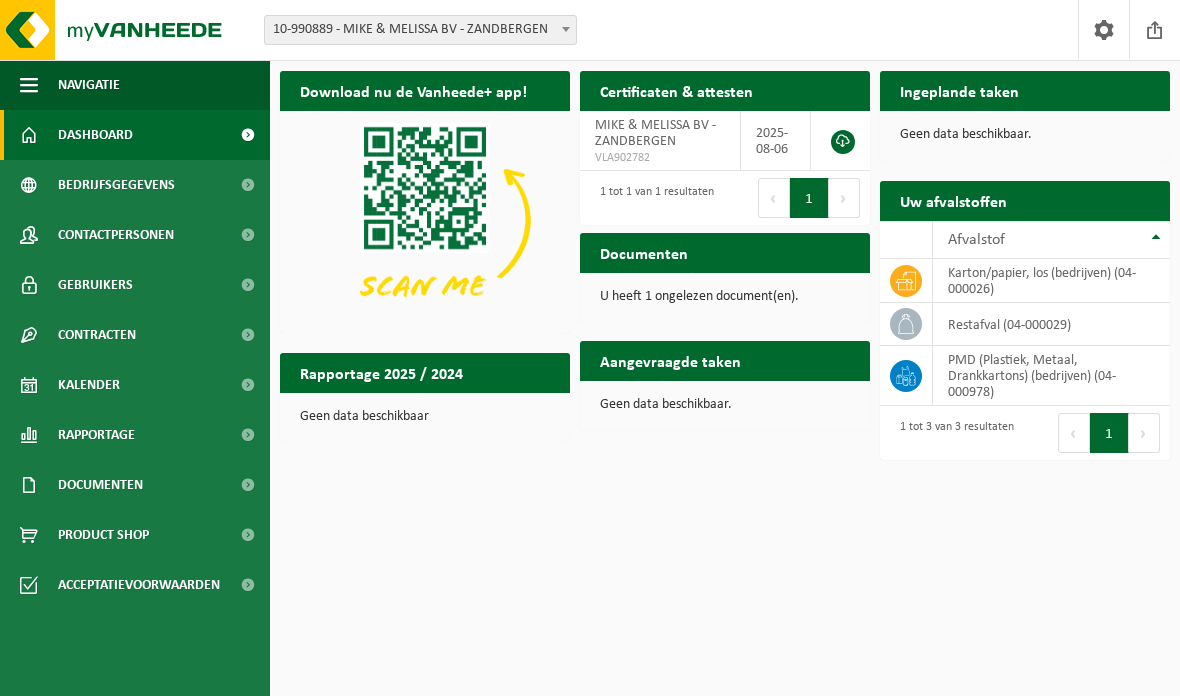 click on "Bedrijfsgegevens" at bounding box center (116, 185) 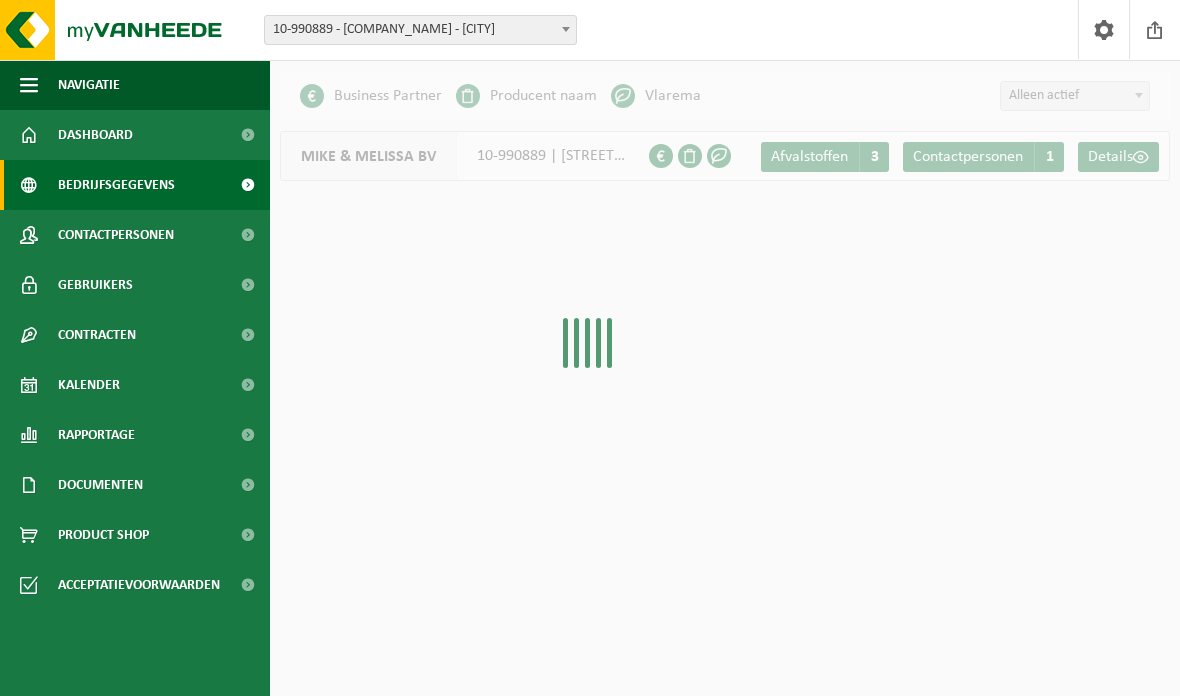 scroll, scrollTop: 0, scrollLeft: 0, axis: both 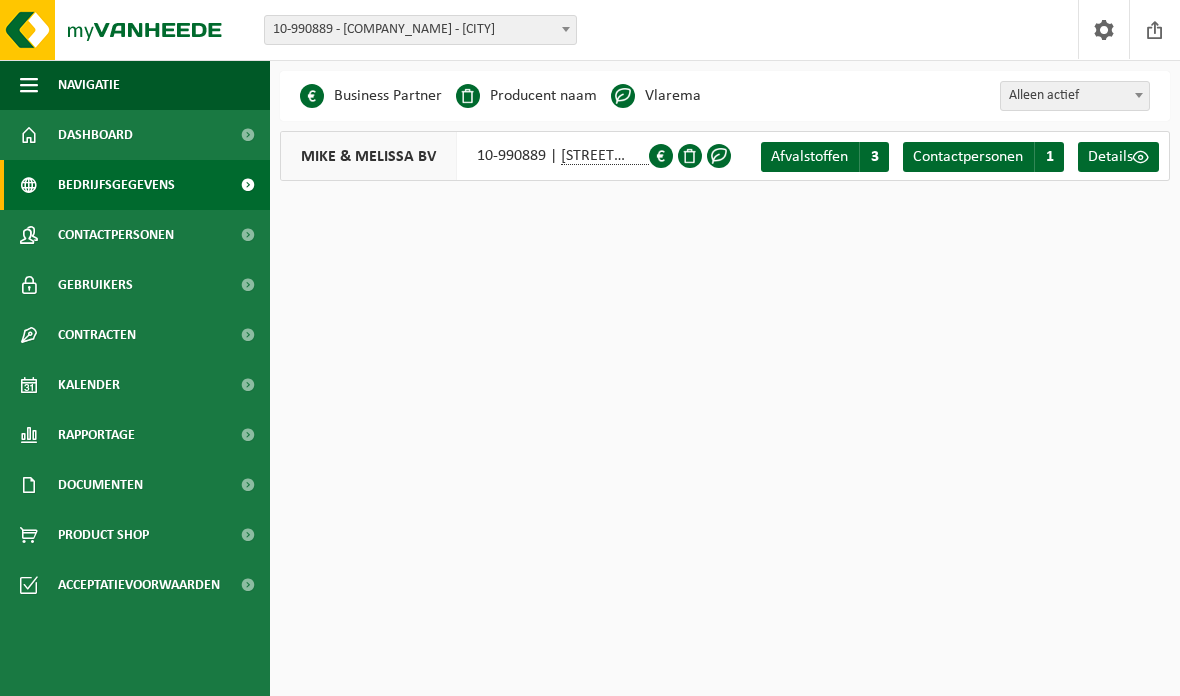 click on "Dashboard" at bounding box center (95, 135) 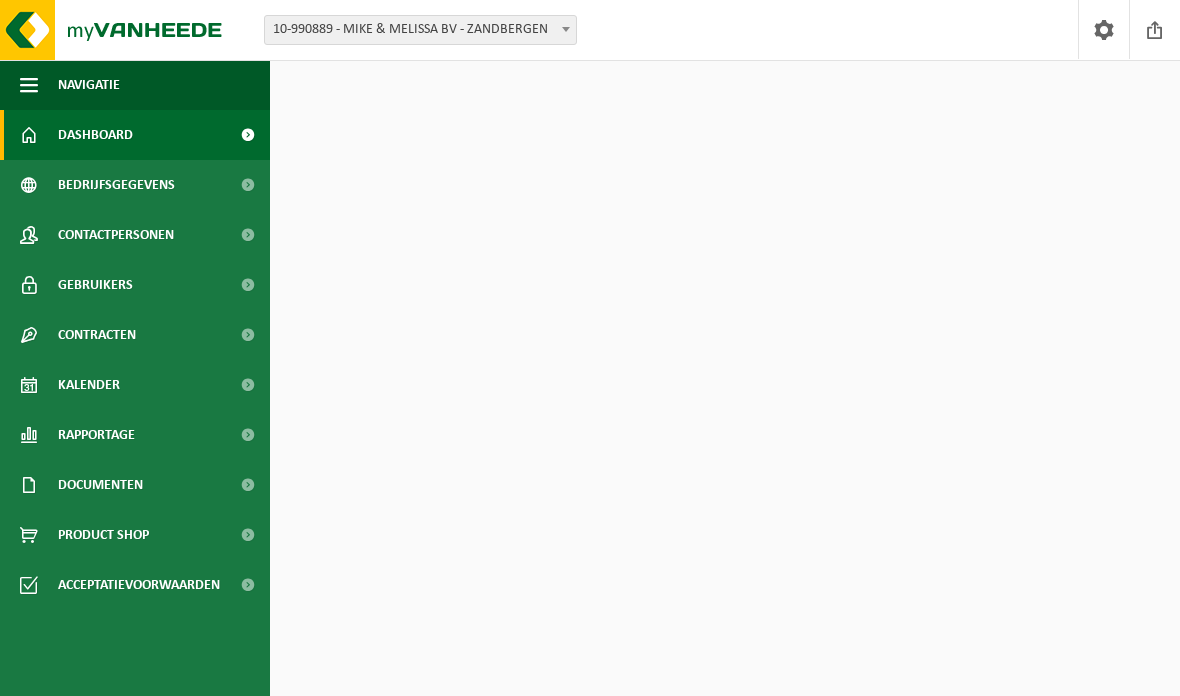 scroll, scrollTop: 0, scrollLeft: 0, axis: both 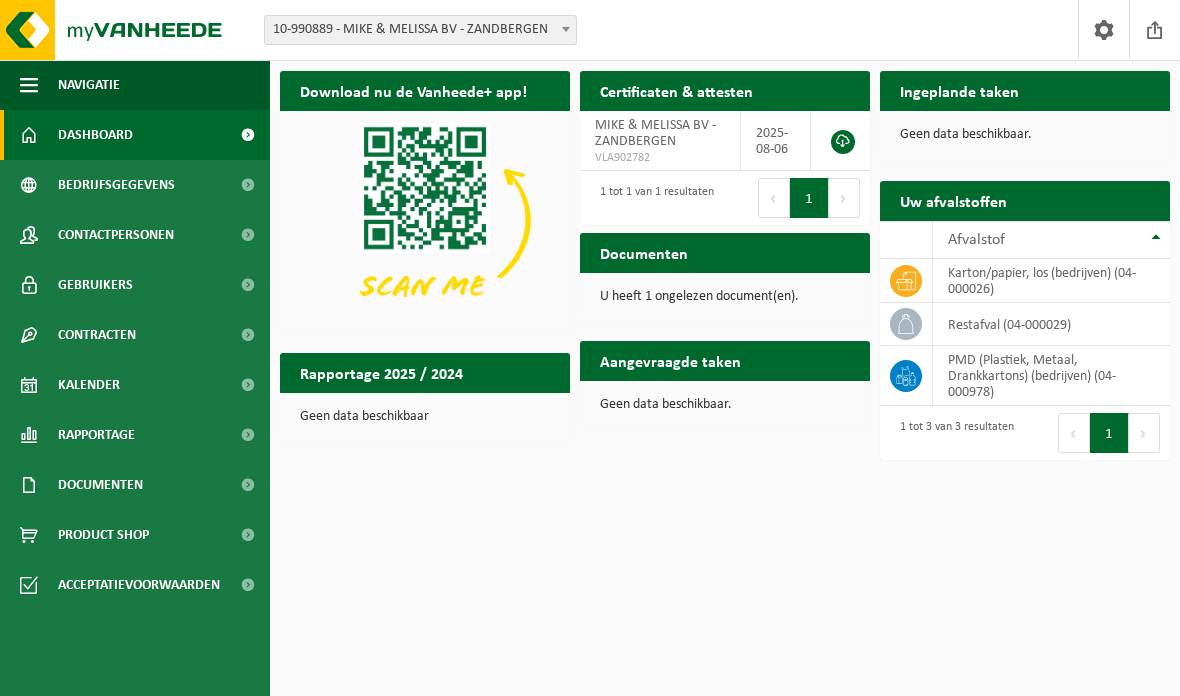 click on "Kalender" at bounding box center (89, 385) 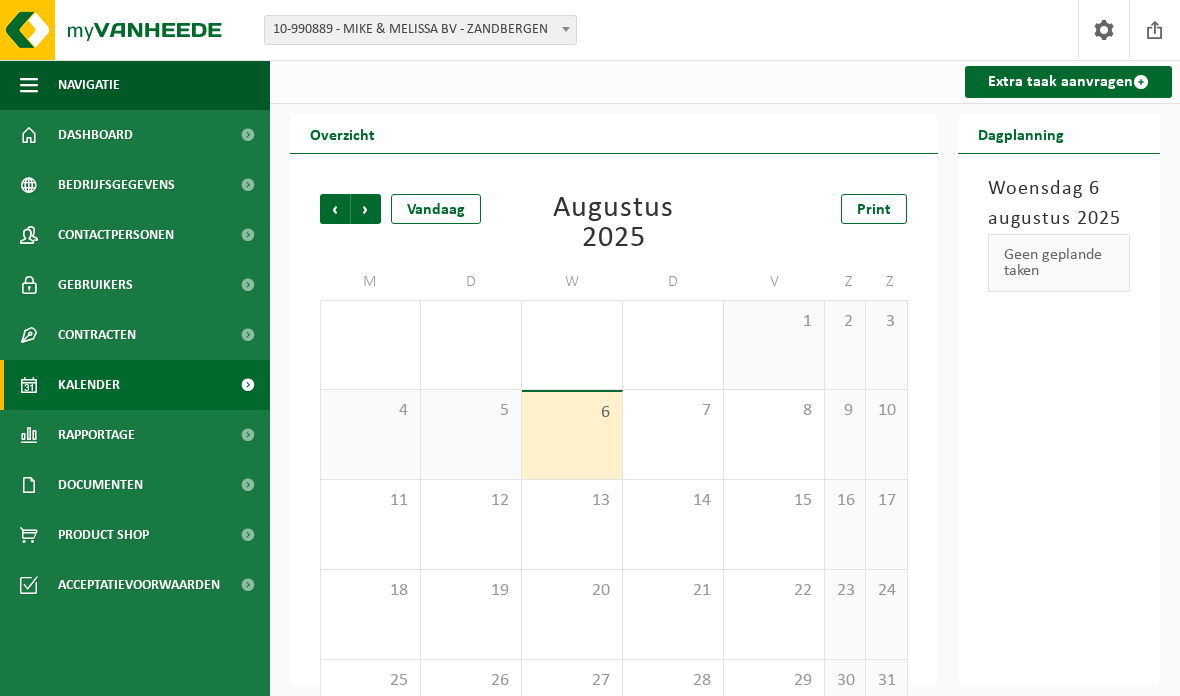 scroll, scrollTop: 0, scrollLeft: 0, axis: both 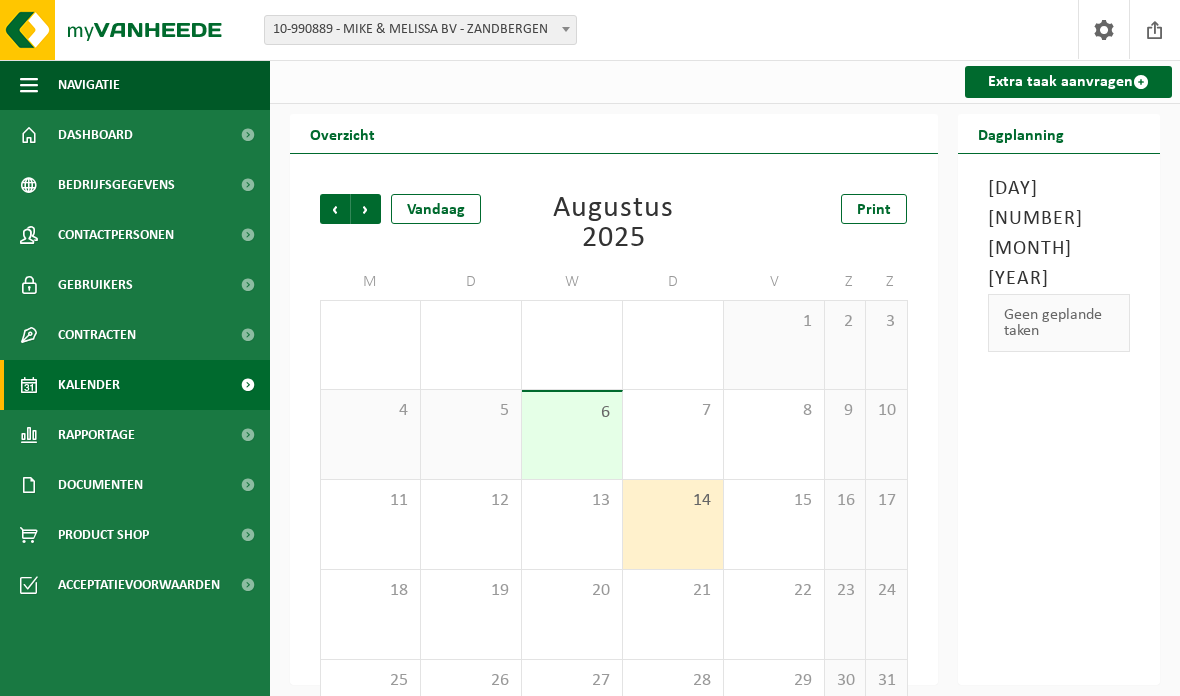 click on "14" at bounding box center [673, 524] 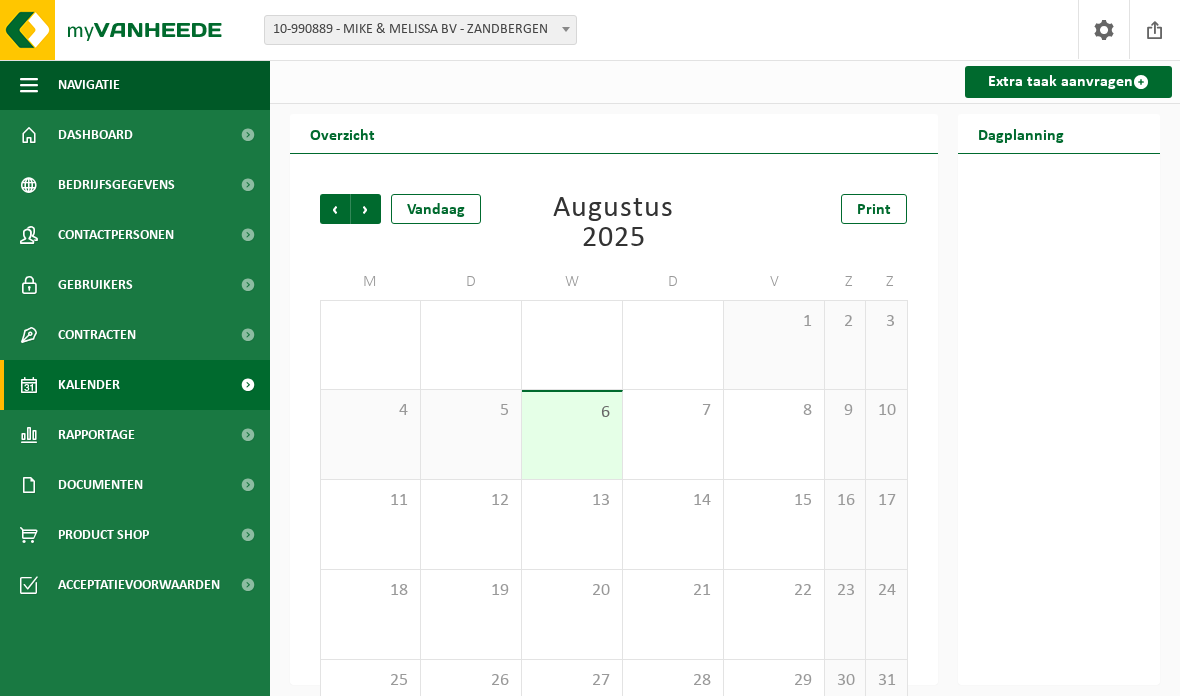 click on "14" at bounding box center [673, 501] 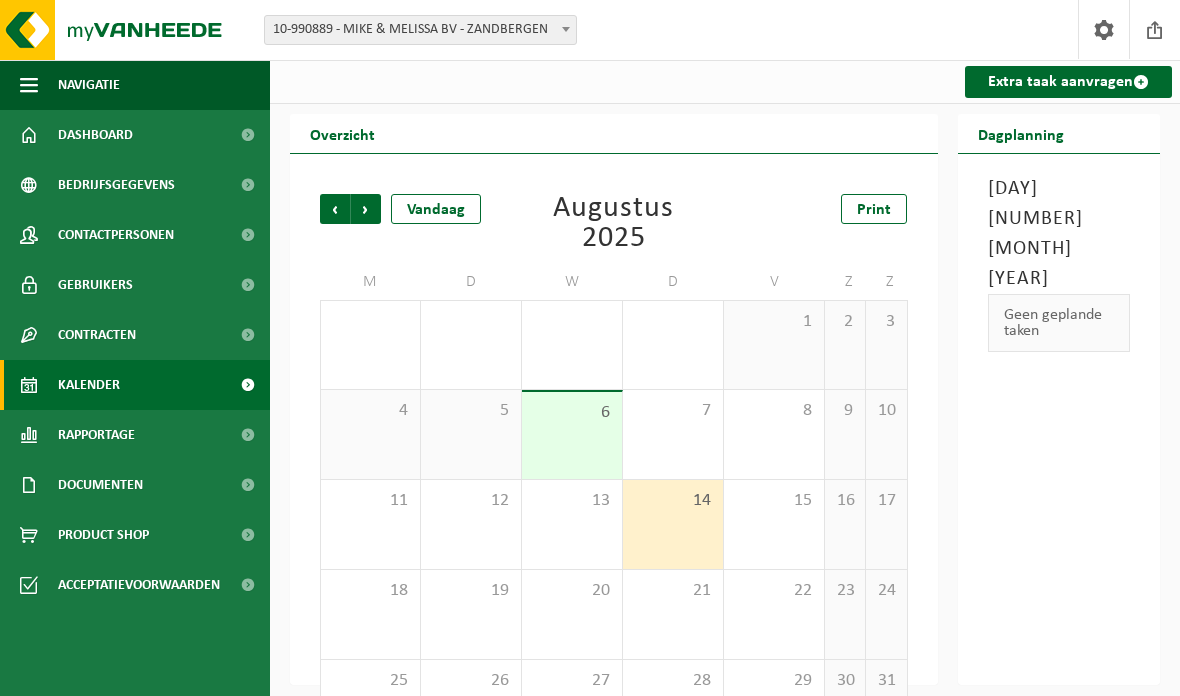 click at bounding box center [1141, 82] 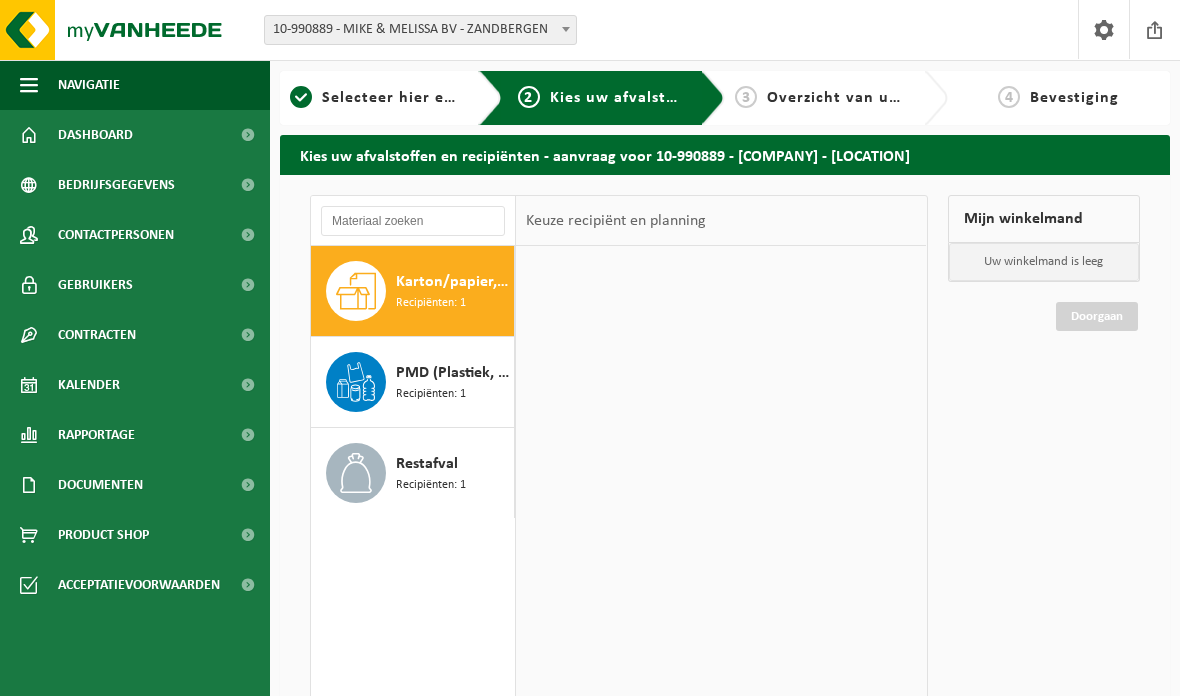 scroll, scrollTop: 0, scrollLeft: 0, axis: both 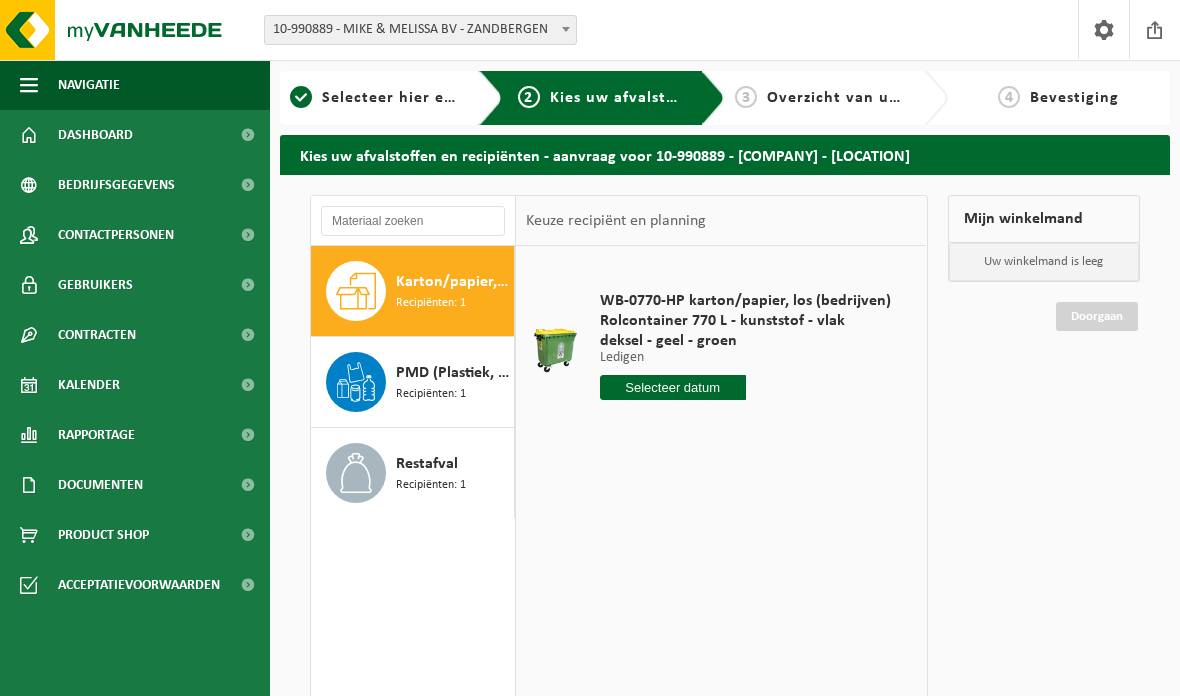 click at bounding box center [673, 387] 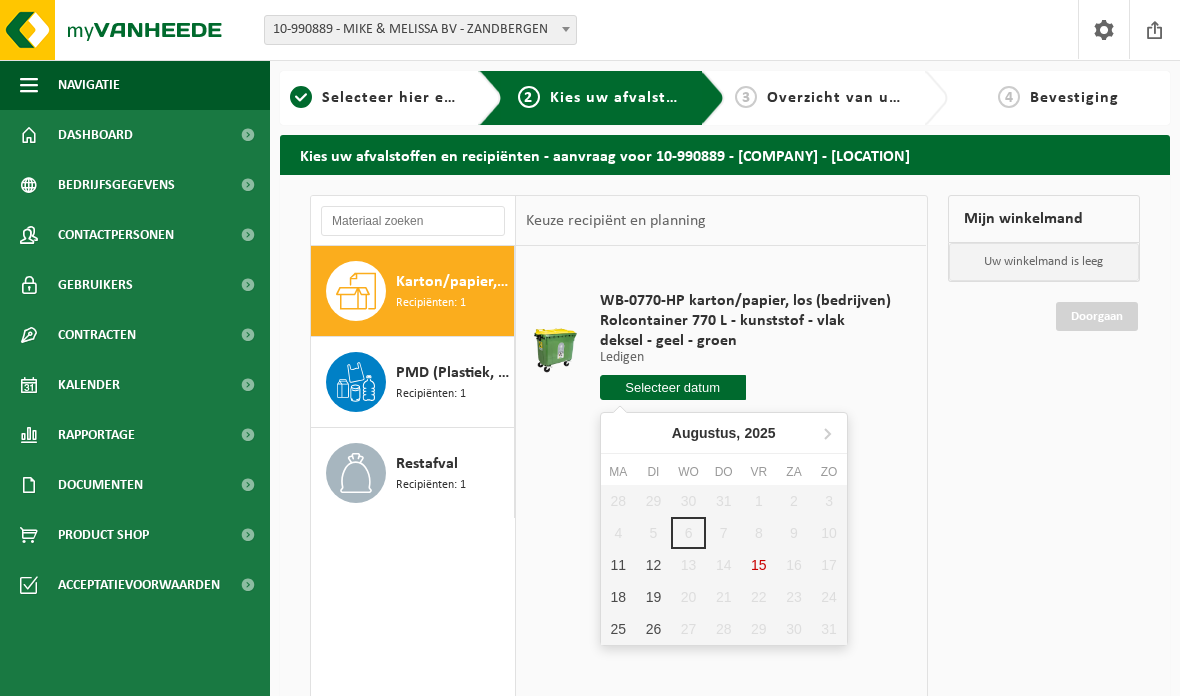 click on "28 29 30 31 1 2 3 4 5 6 7 8 9 10 11 12 13 14 15 16 17 18 19 20 21 22 23 24 25 26 27 28 29 30 31" at bounding box center (724, 565) 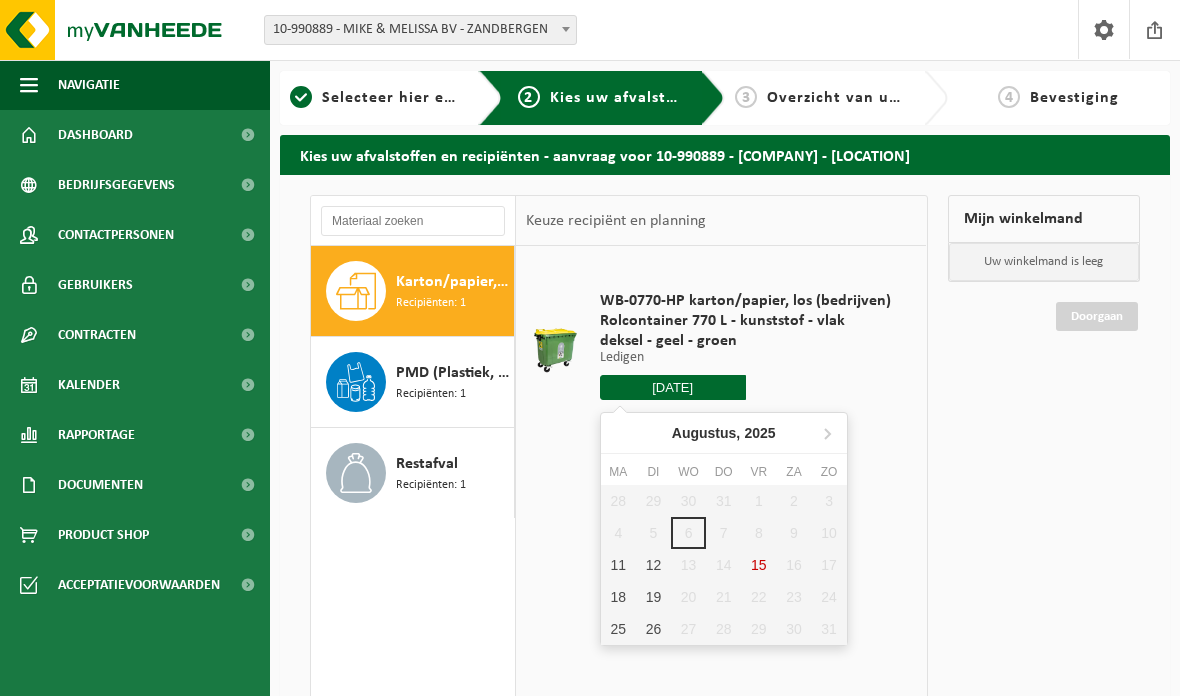 type on "Van 2025-08-12" 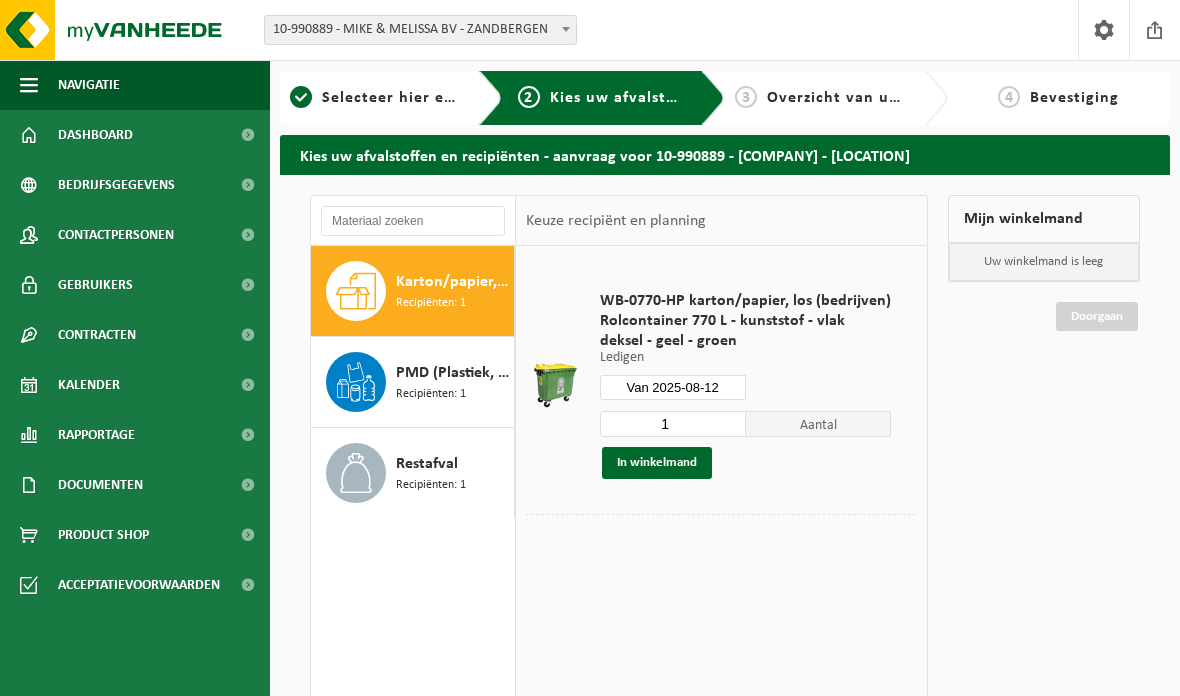 click on "In winkelmand" at bounding box center [657, 463] 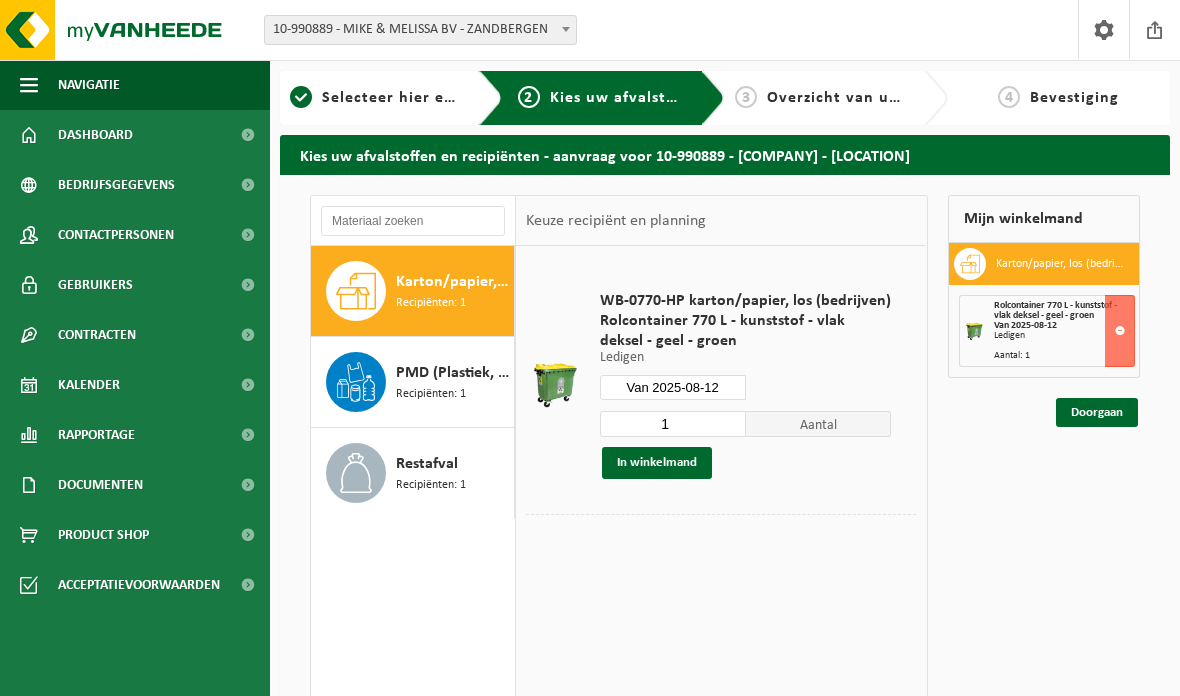 click on "Recipiënten: 1" at bounding box center (431, 394) 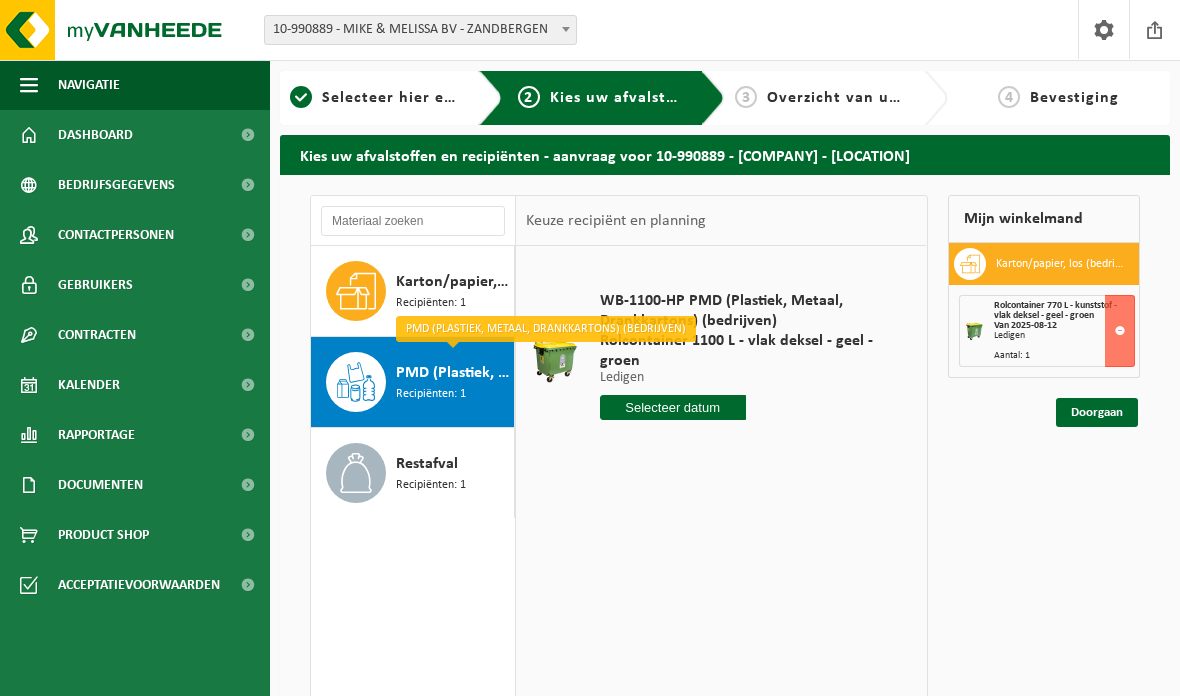click at bounding box center [673, 407] 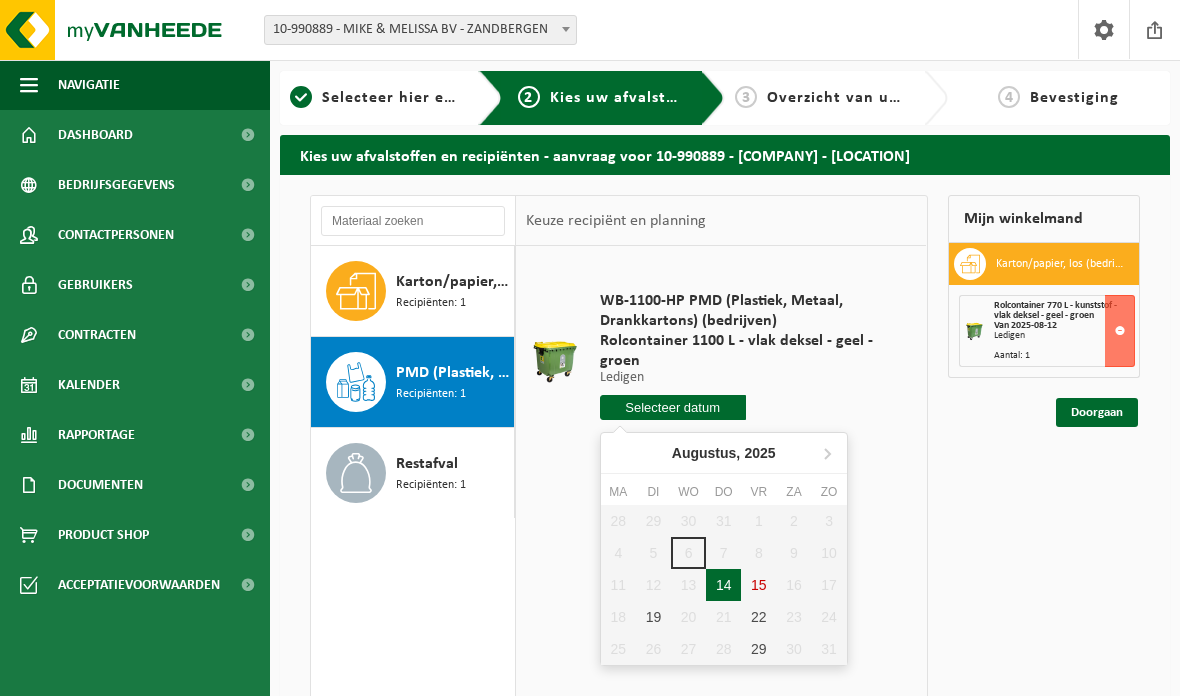 click on "14" at bounding box center [723, 585] 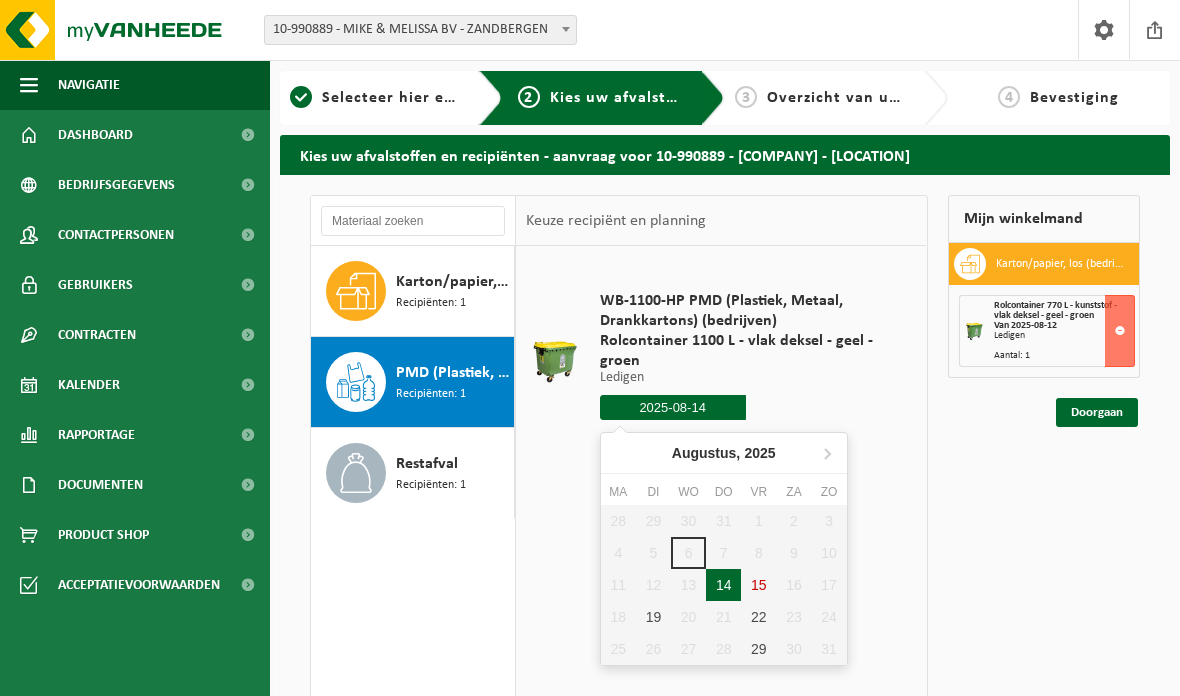 type on "Van 2025-08-14" 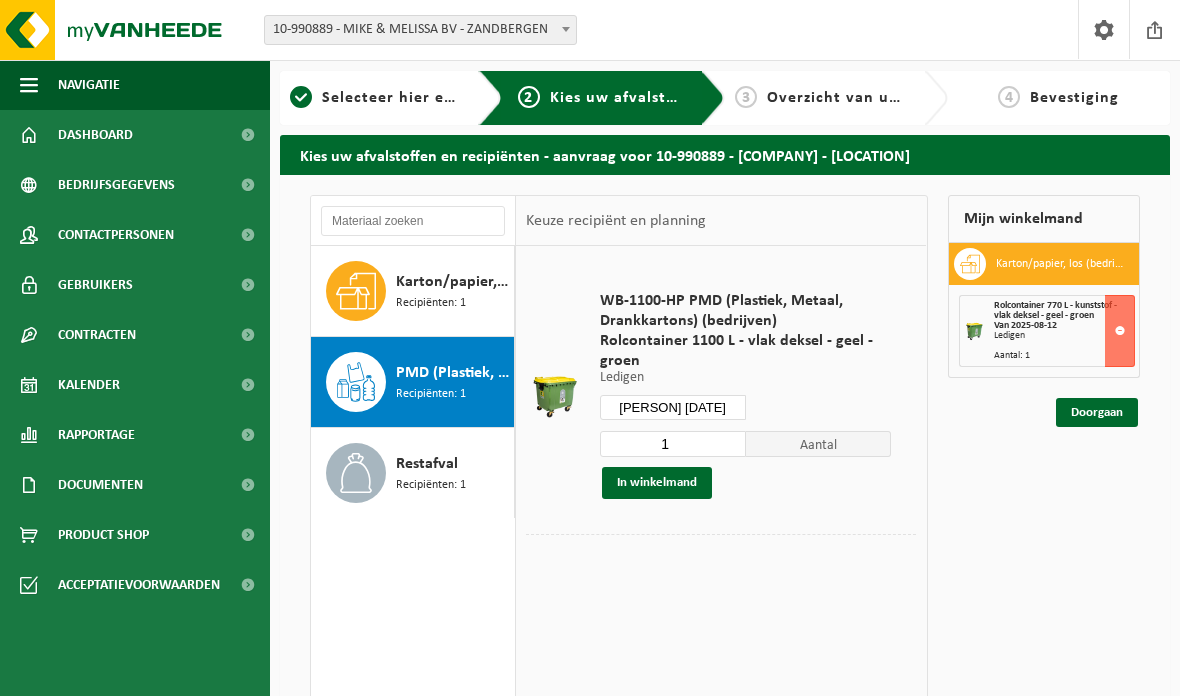 click on "In winkelmand" at bounding box center (657, 483) 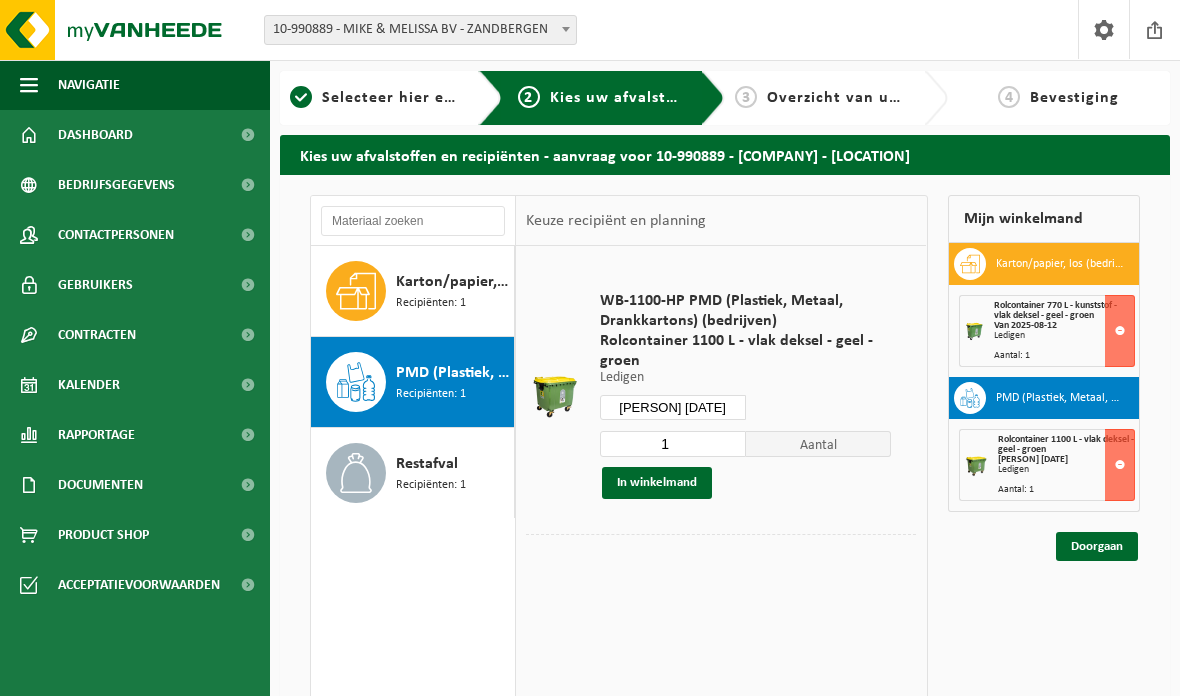click on "Recipiënten: 1" at bounding box center (431, 485) 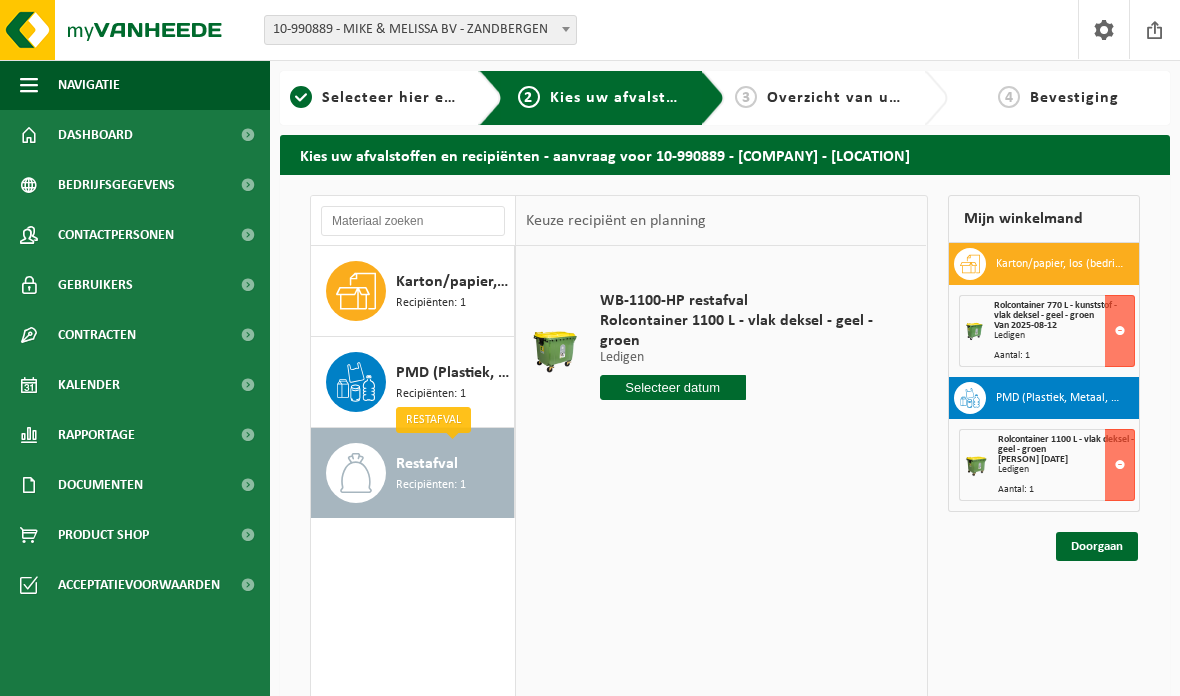 click at bounding box center (673, 387) 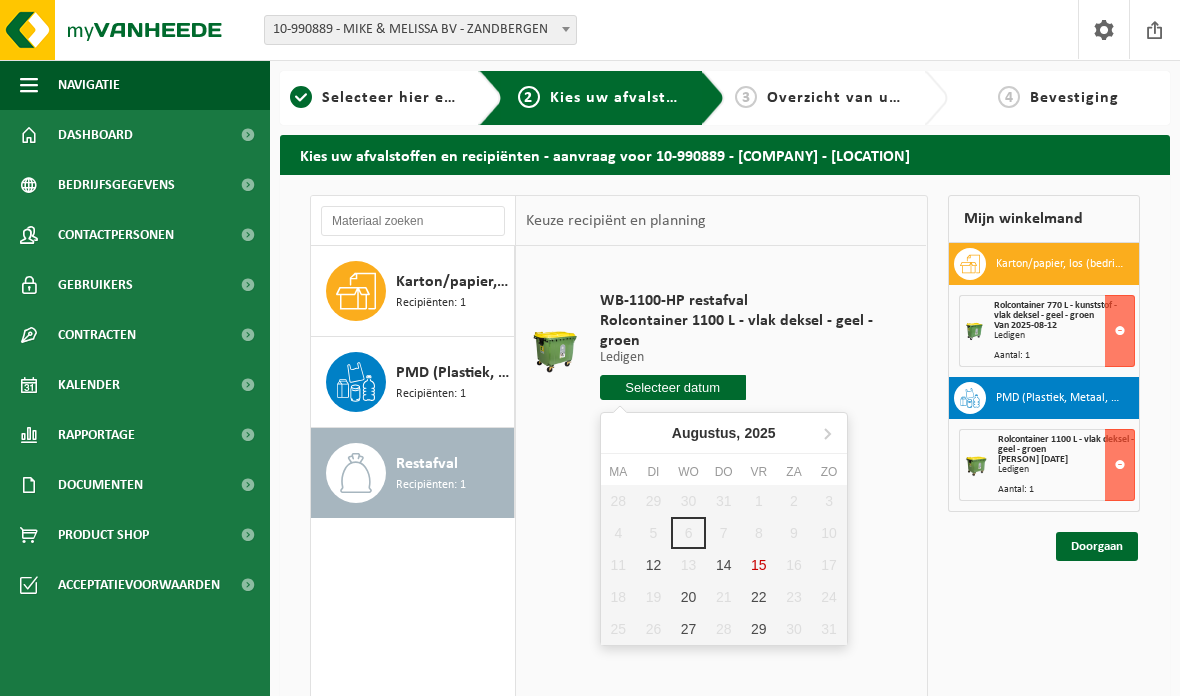 click on "12" at bounding box center (653, 565) 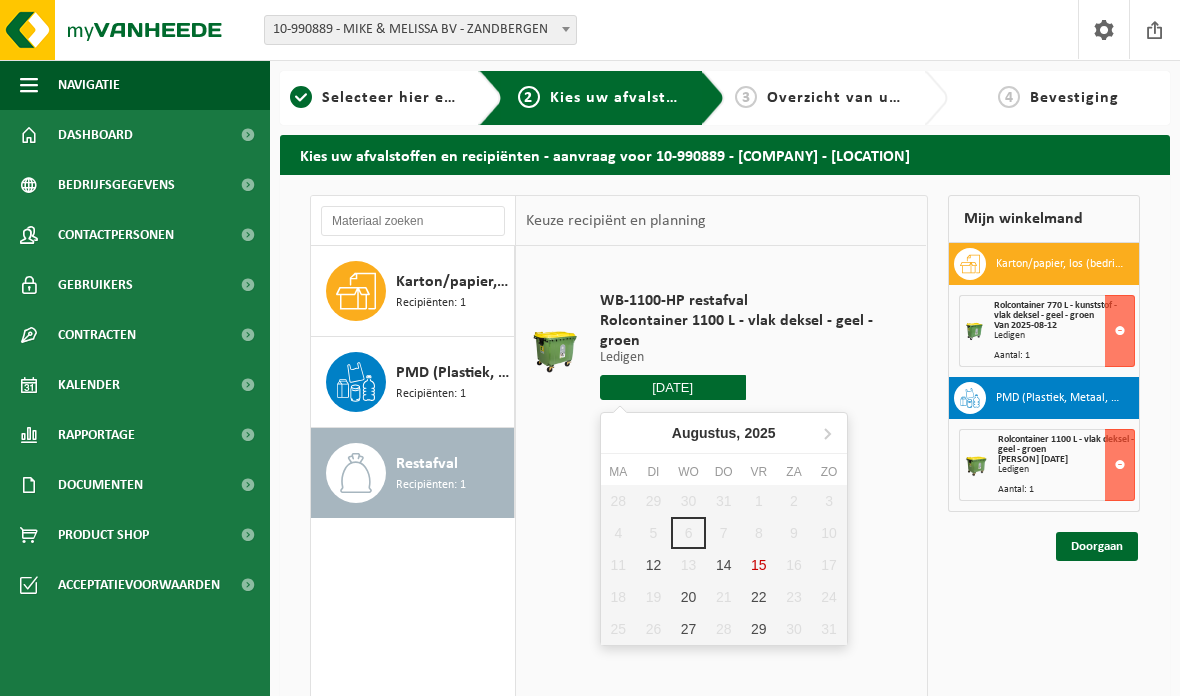type on "Van 2025-08-12" 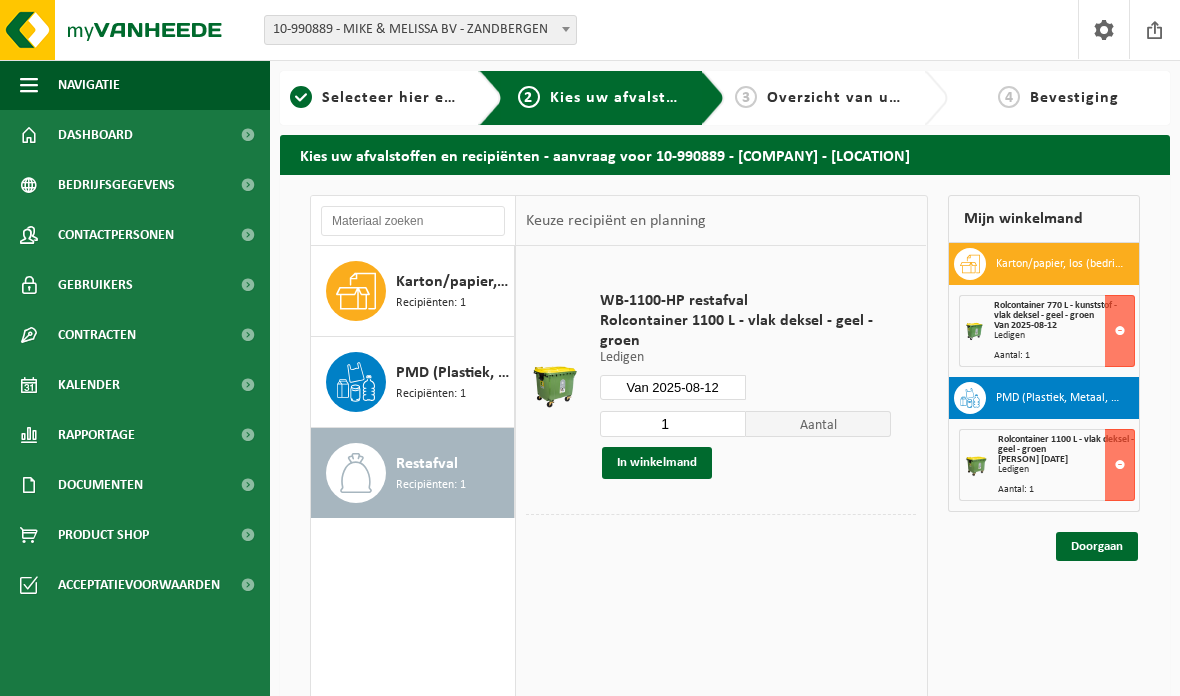click on "In winkelmand" at bounding box center [657, 463] 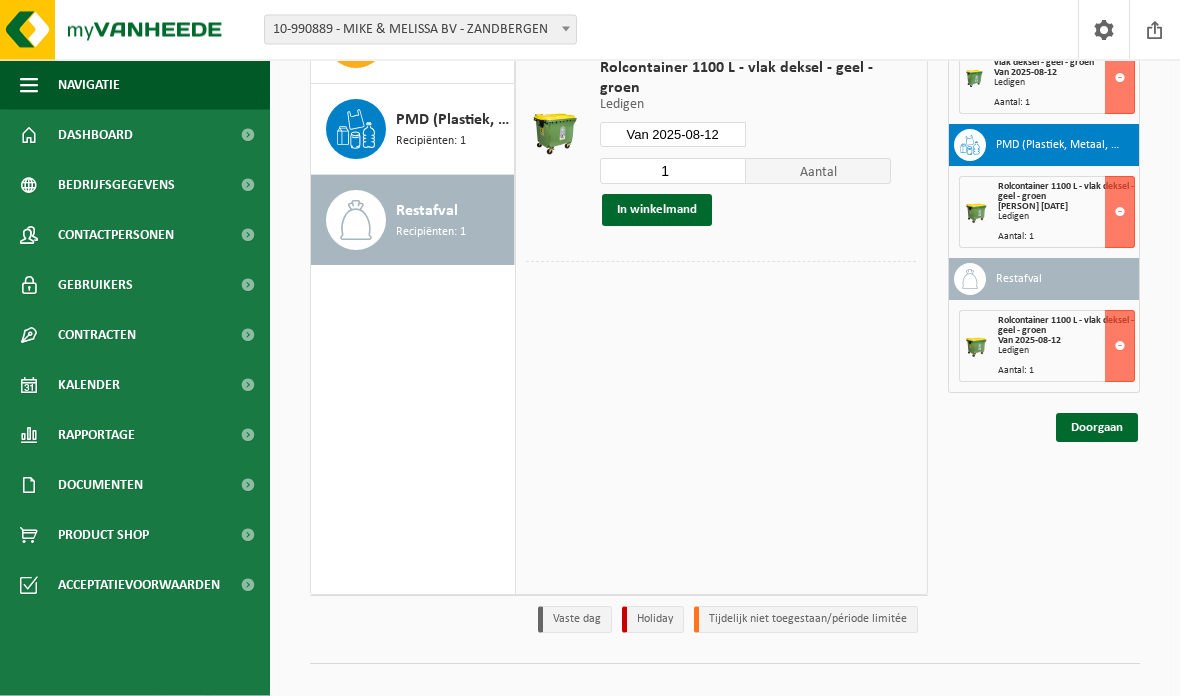 scroll, scrollTop: 173, scrollLeft: 0, axis: vertical 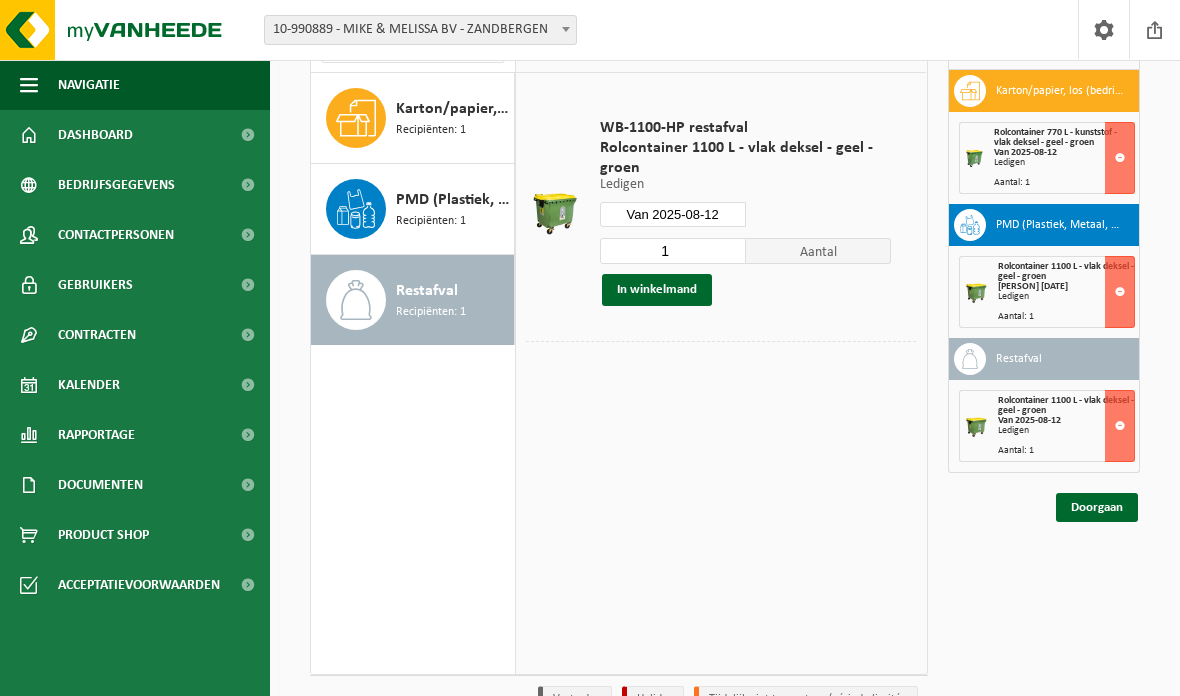 click on "Doorgaan" at bounding box center (1097, 507) 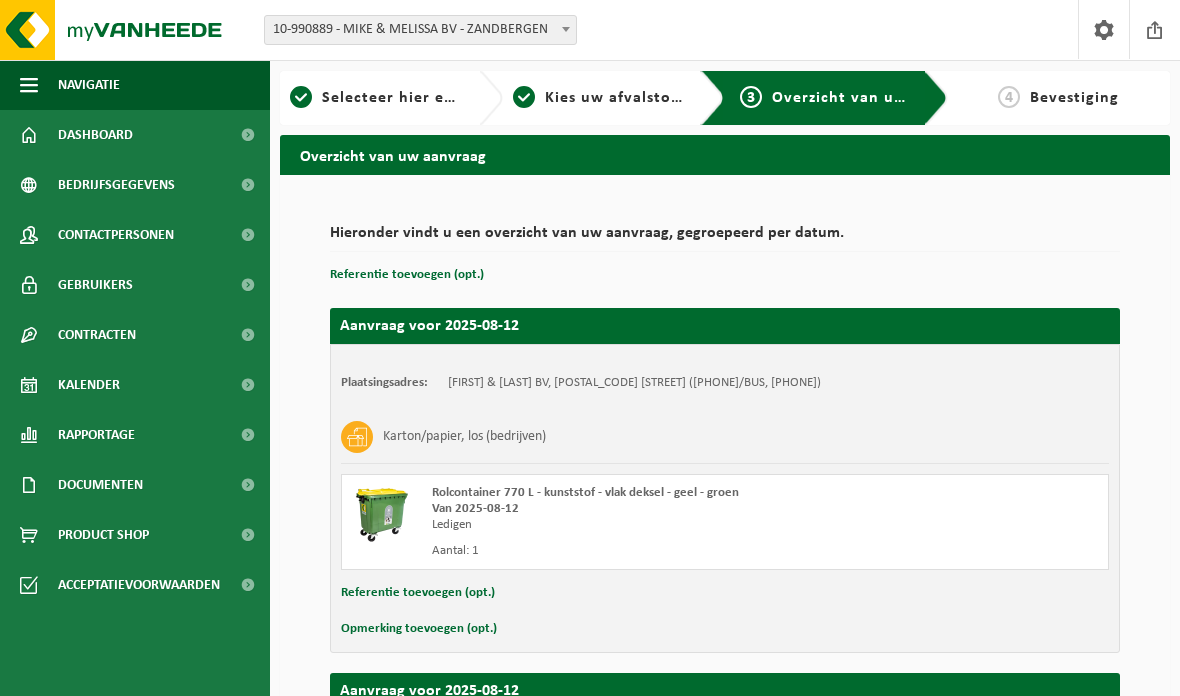 scroll, scrollTop: 0, scrollLeft: 0, axis: both 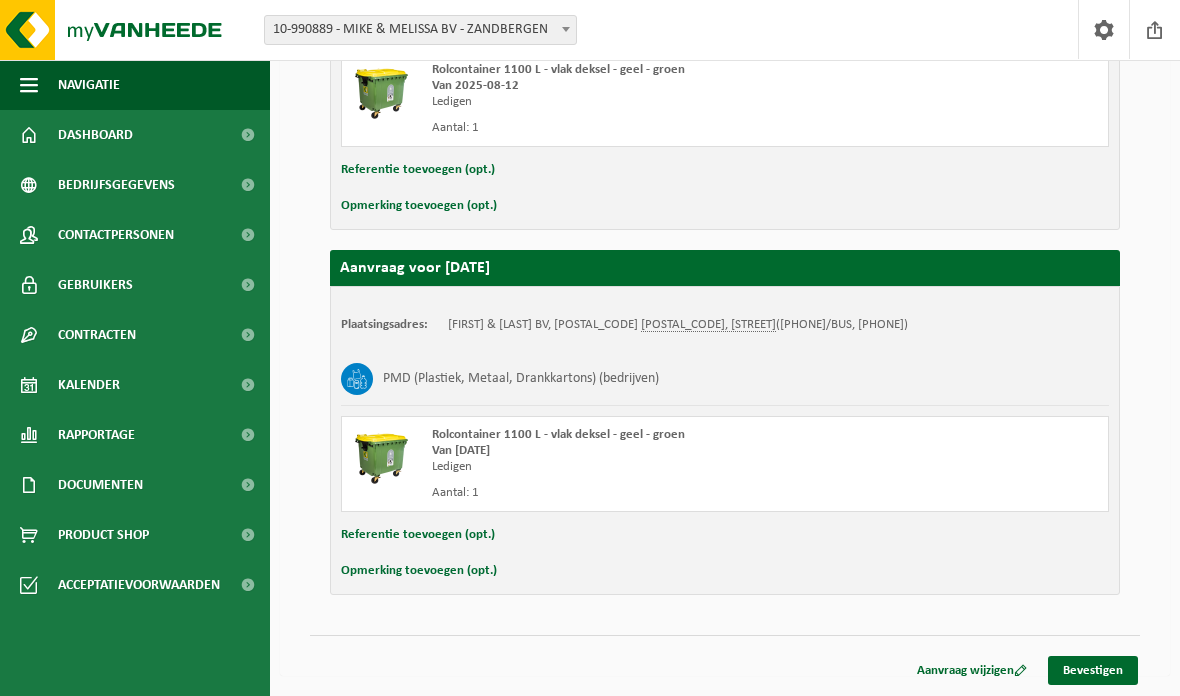 click on "Bevestigen" at bounding box center (1093, 670) 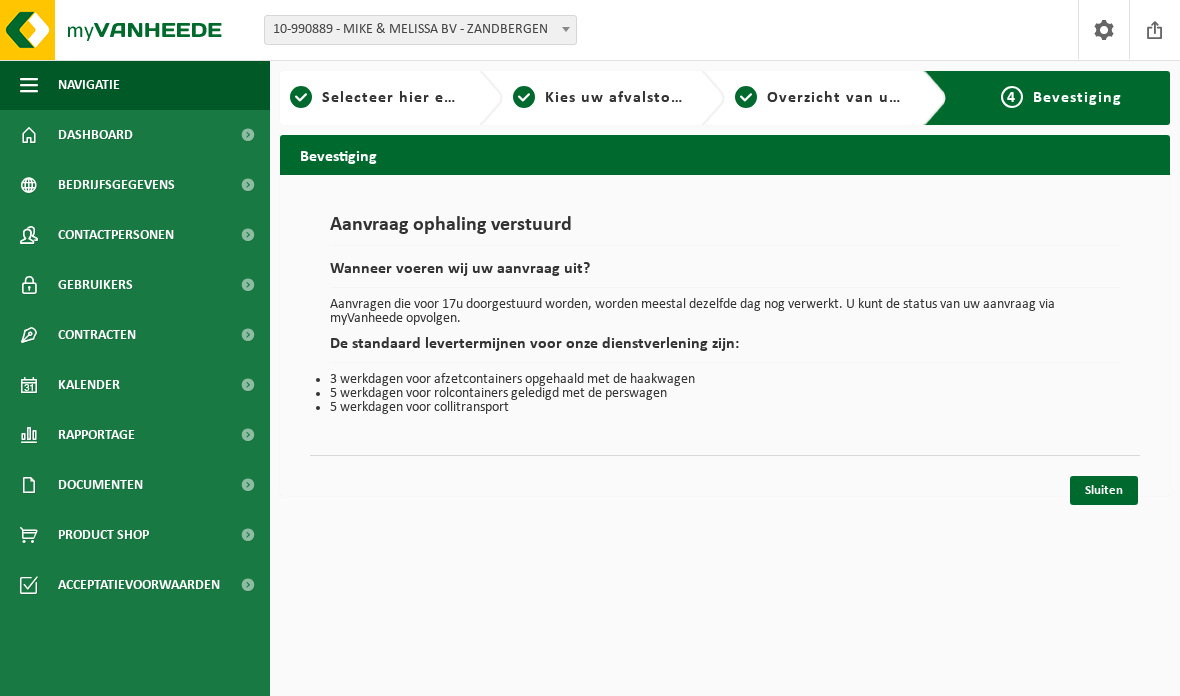 scroll, scrollTop: 0, scrollLeft: 0, axis: both 